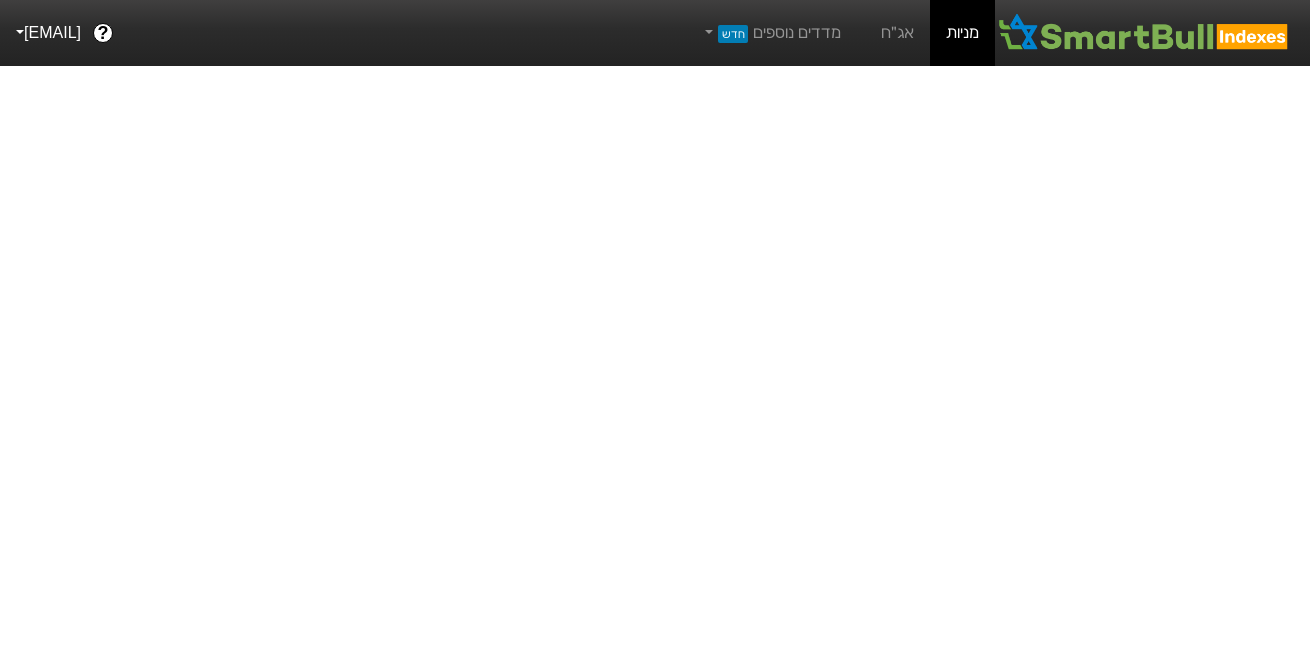 scroll, scrollTop: 0, scrollLeft: 0, axis: both 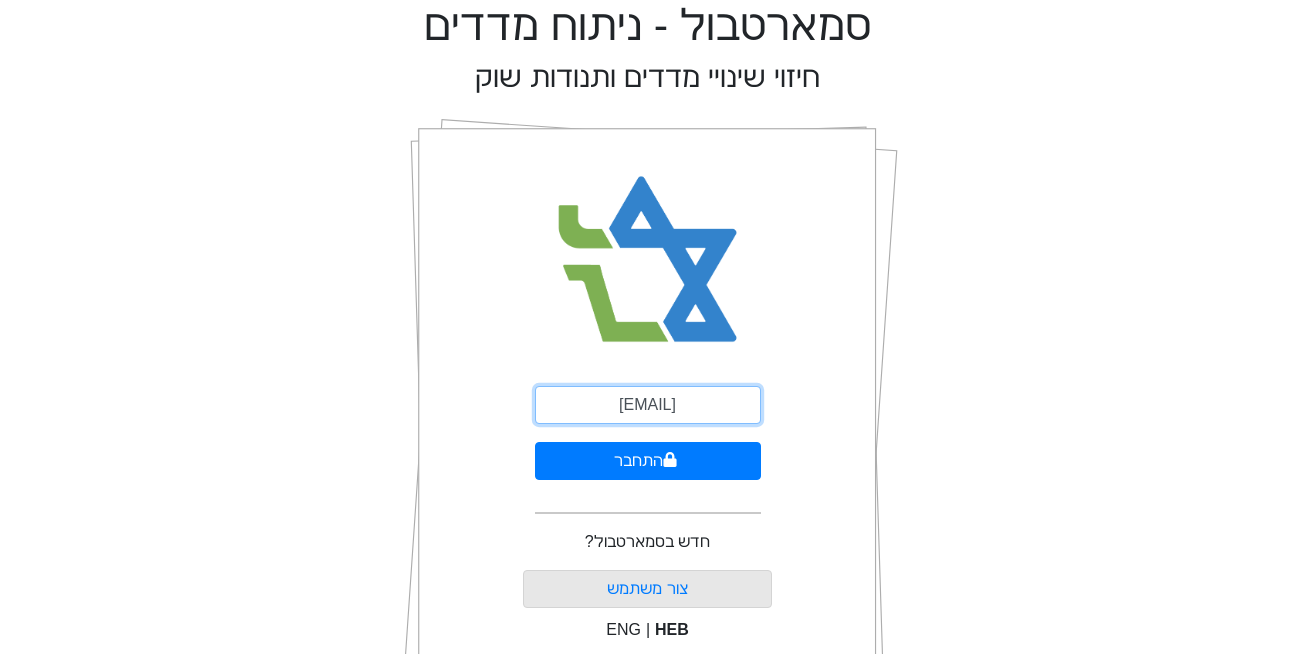 click on "[EMAIL]" at bounding box center (648, 405) 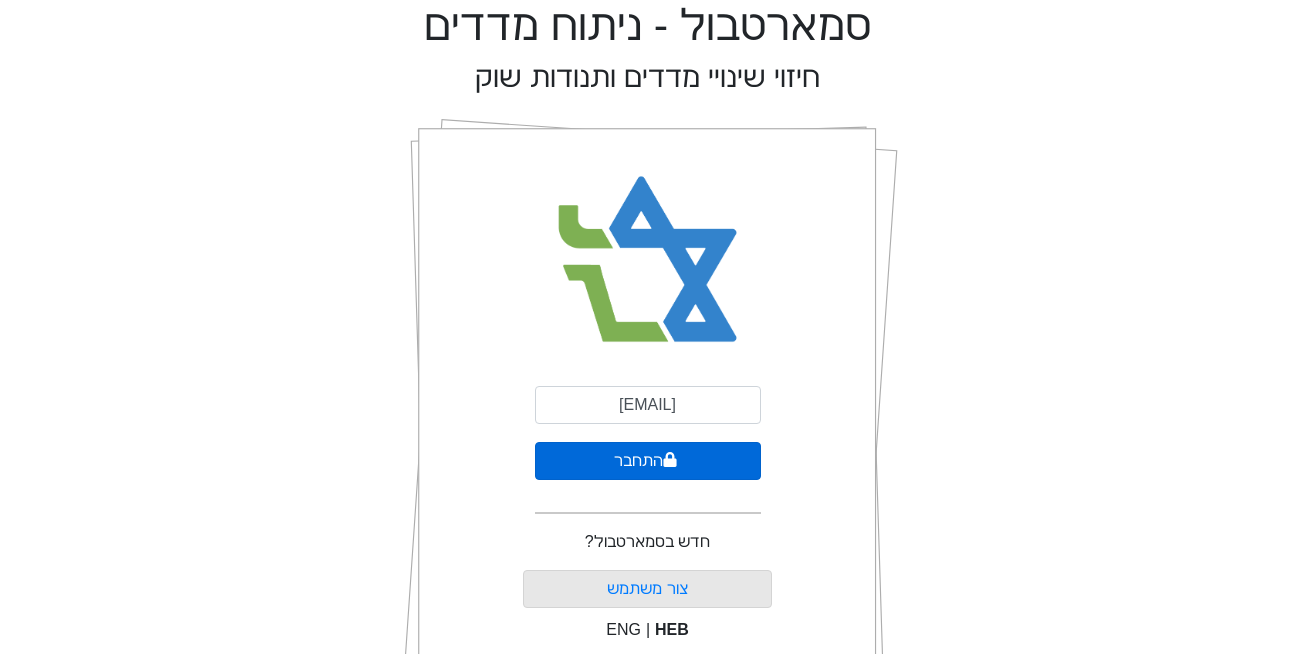 click on "התחבר" at bounding box center (648, 461) 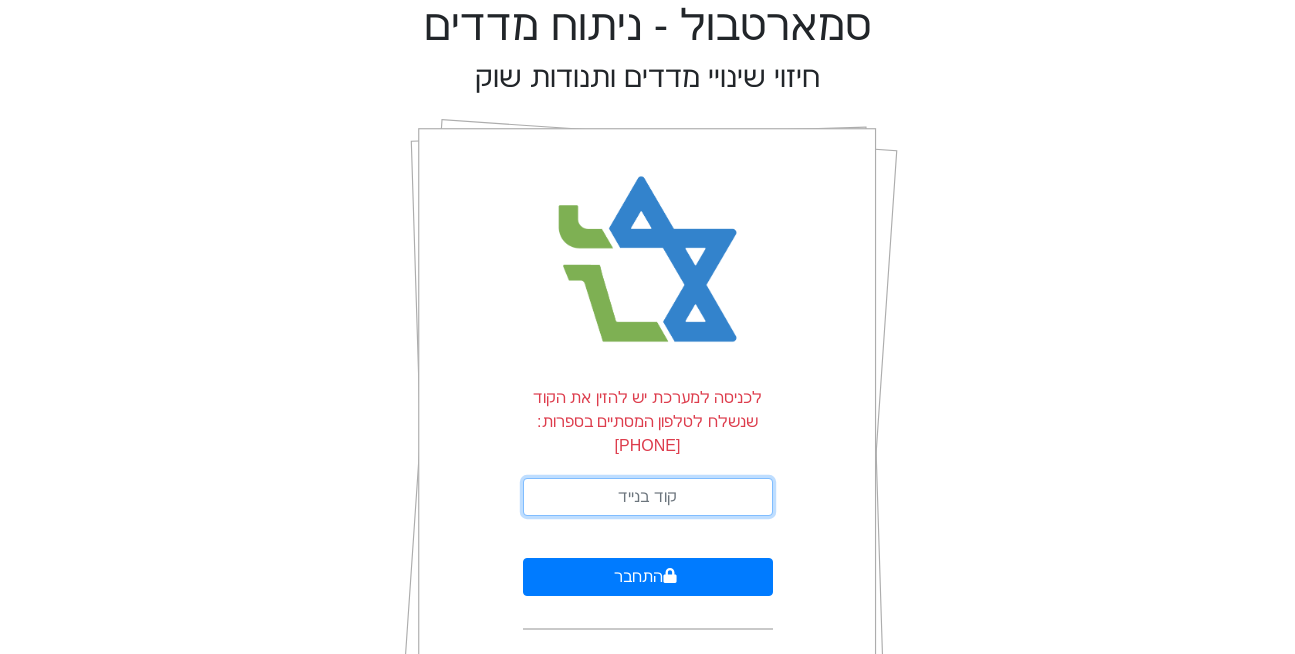 click at bounding box center [648, 497] 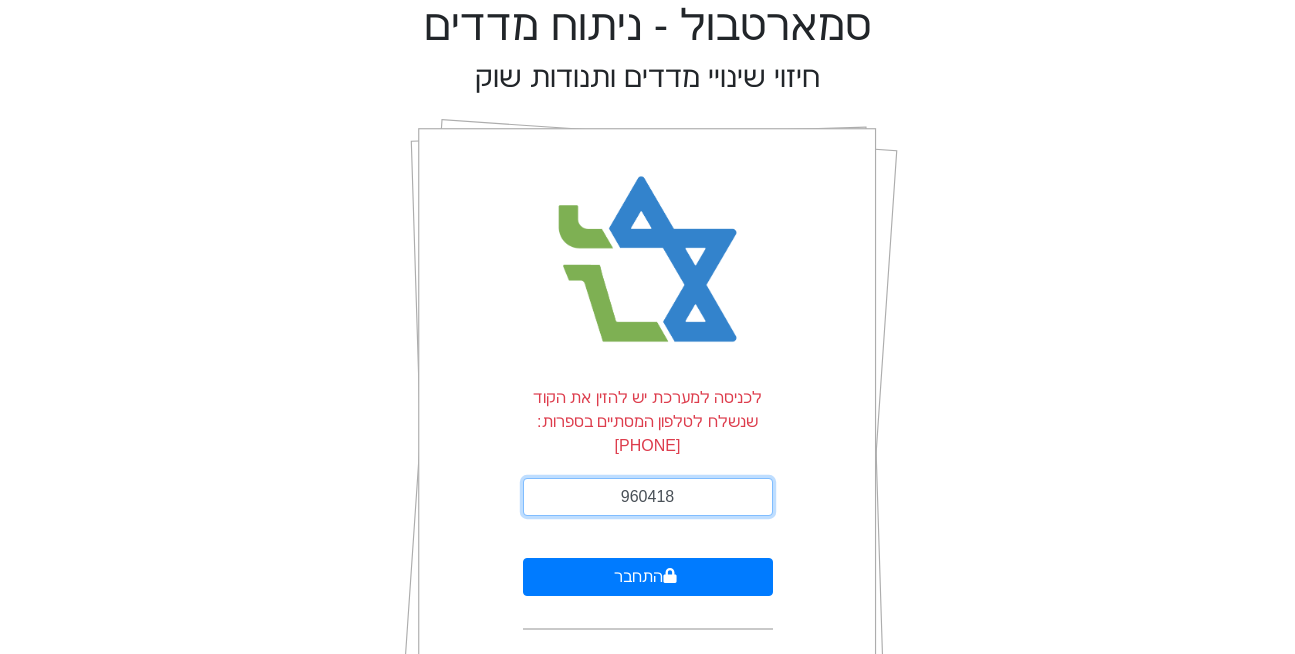 type on "960418" 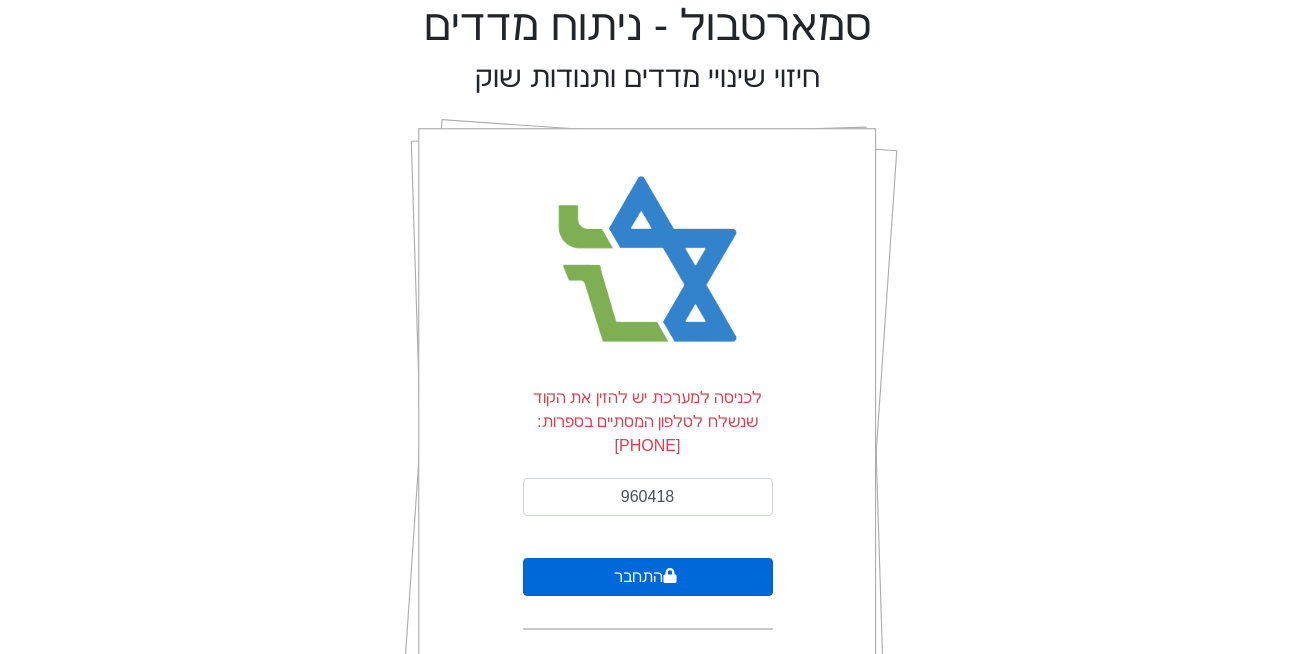 click on "התחבר" at bounding box center [648, 577] 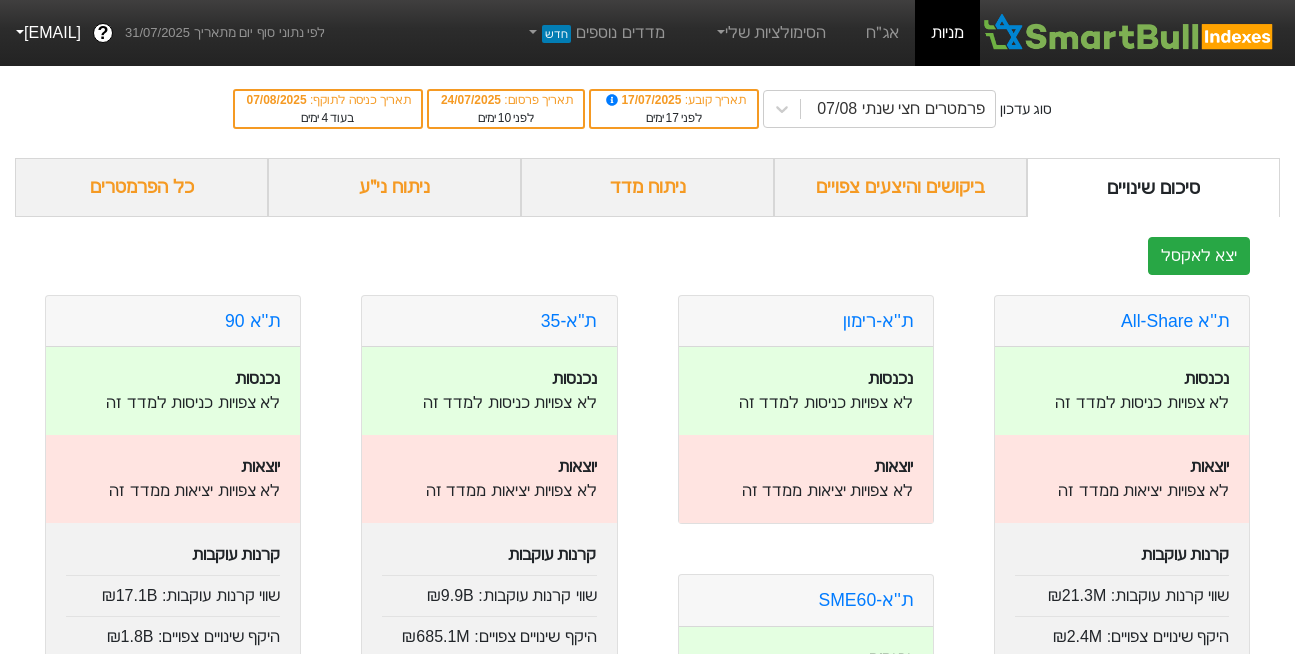 click on "[EMAIL]" at bounding box center [46, 33] 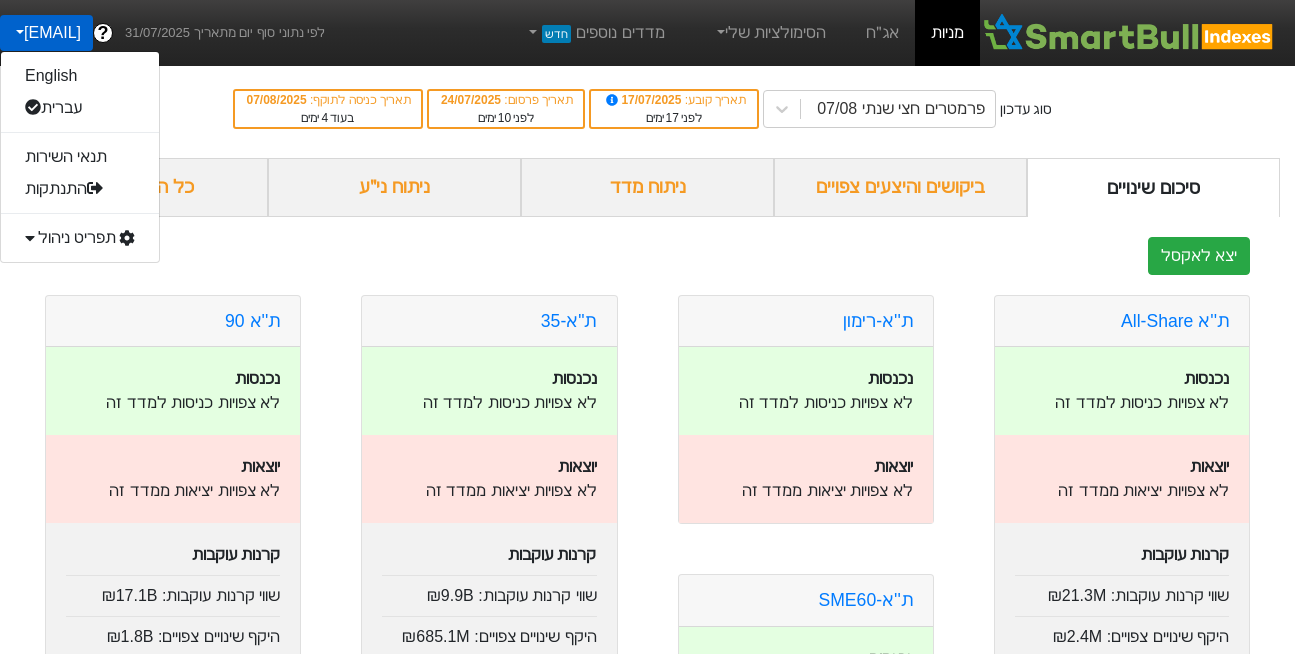 click on "תפריט ניהול" at bounding box center [80, 238] 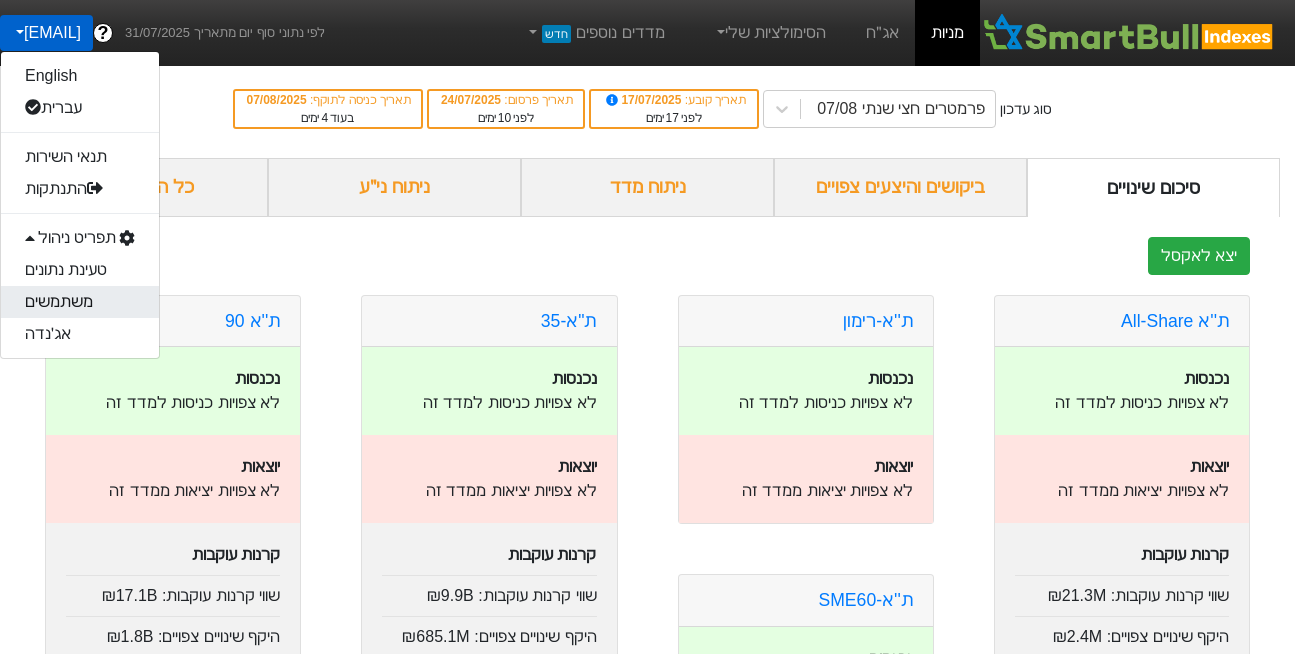 click on "משתמשים" at bounding box center [80, 302] 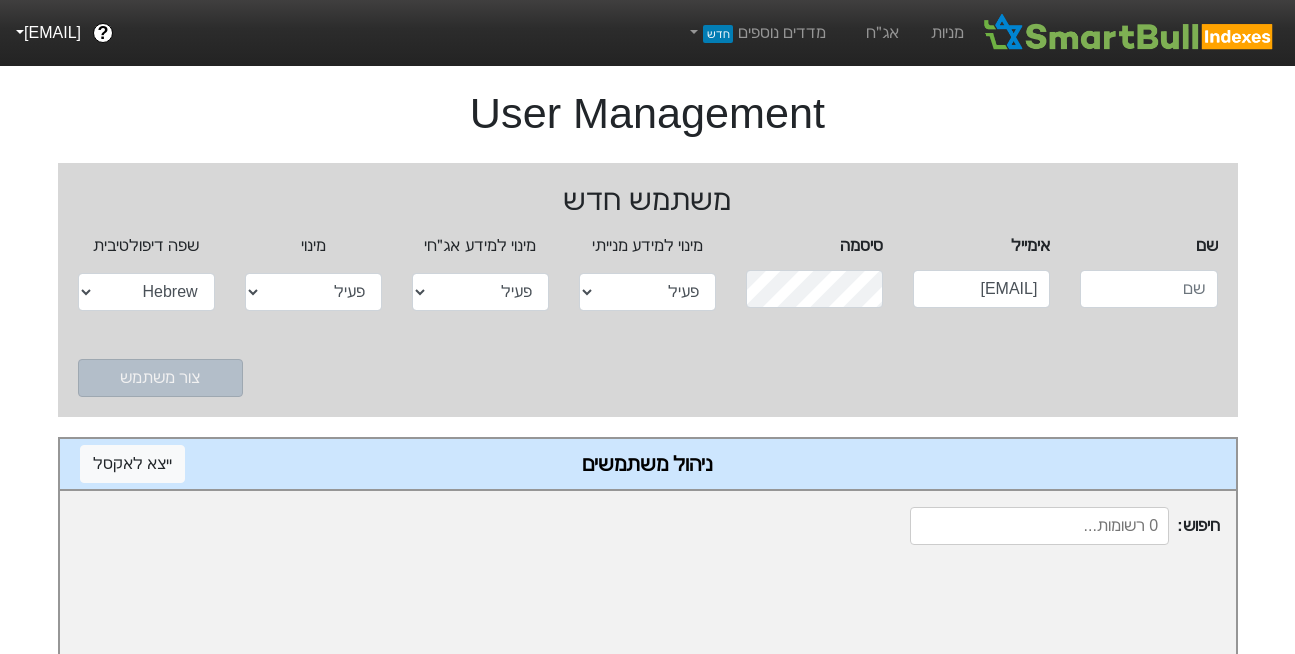 select on "active" 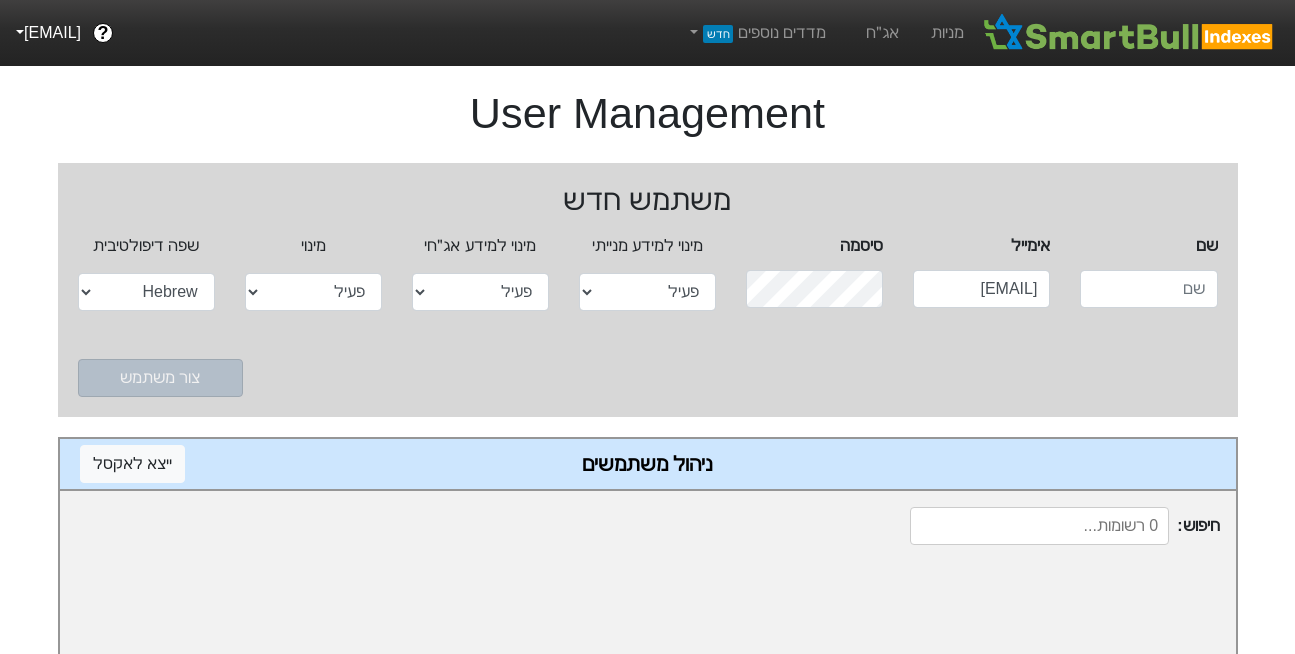scroll, scrollTop: 0, scrollLeft: 0, axis: both 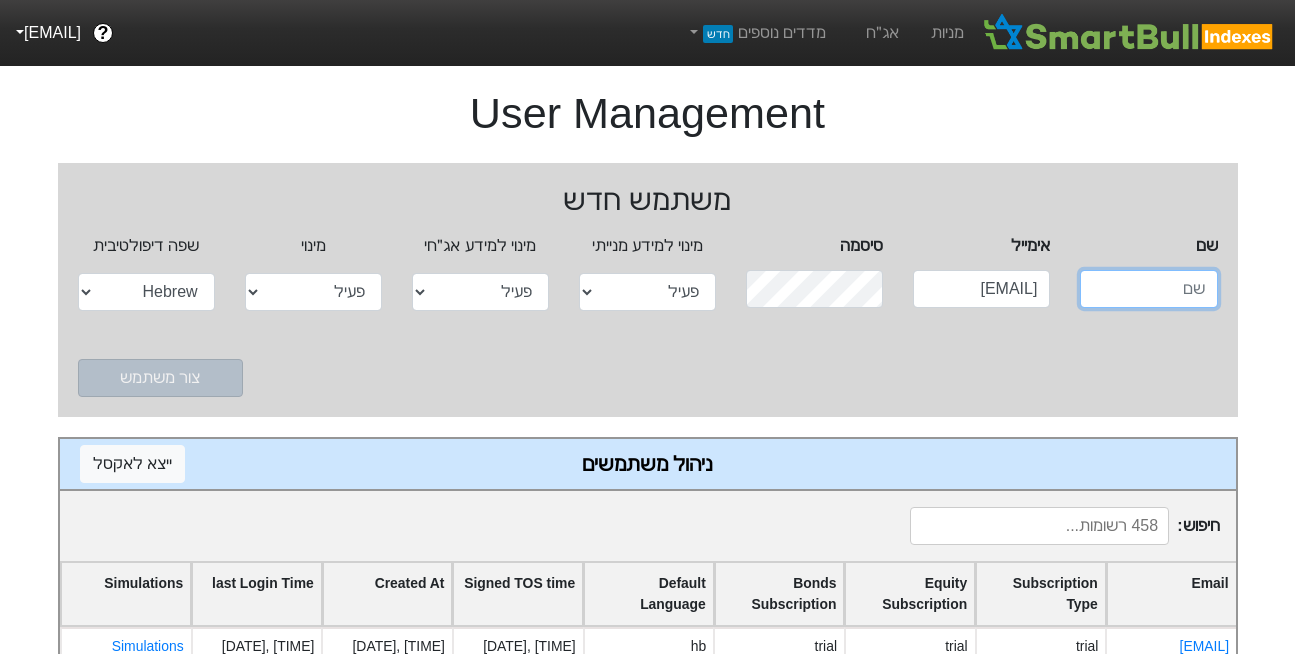click at bounding box center [1148, 289] 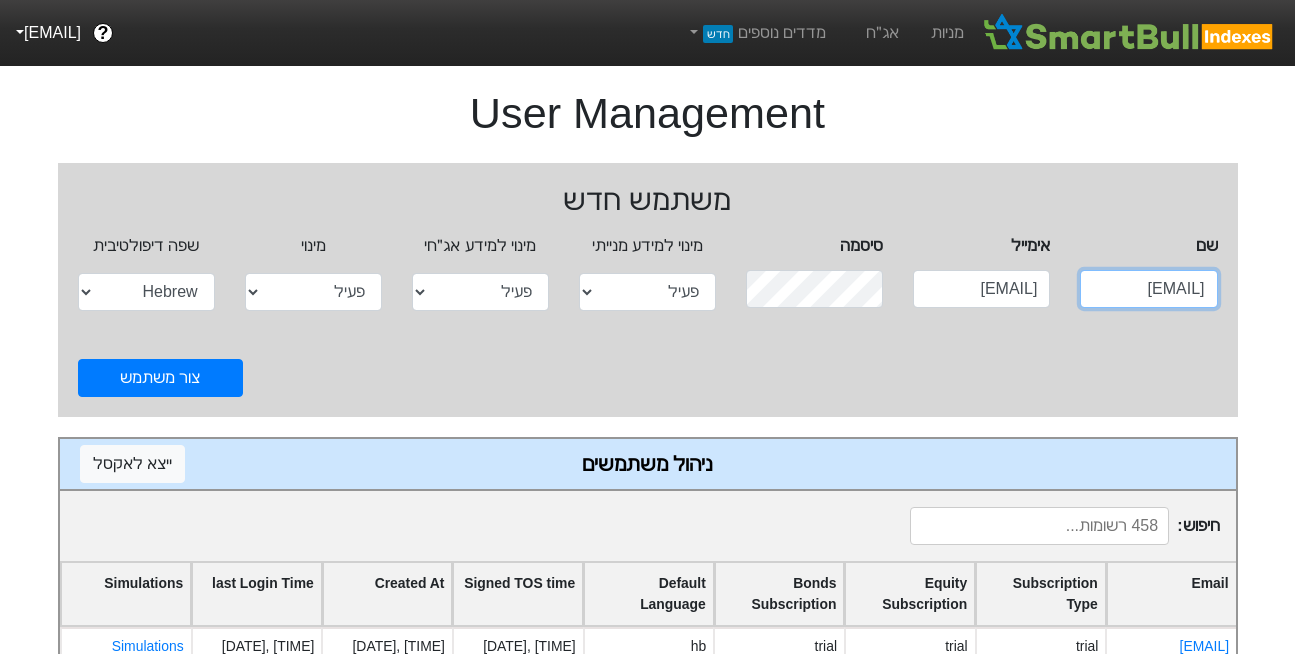 scroll, scrollTop: 0, scrollLeft: -32, axis: horizontal 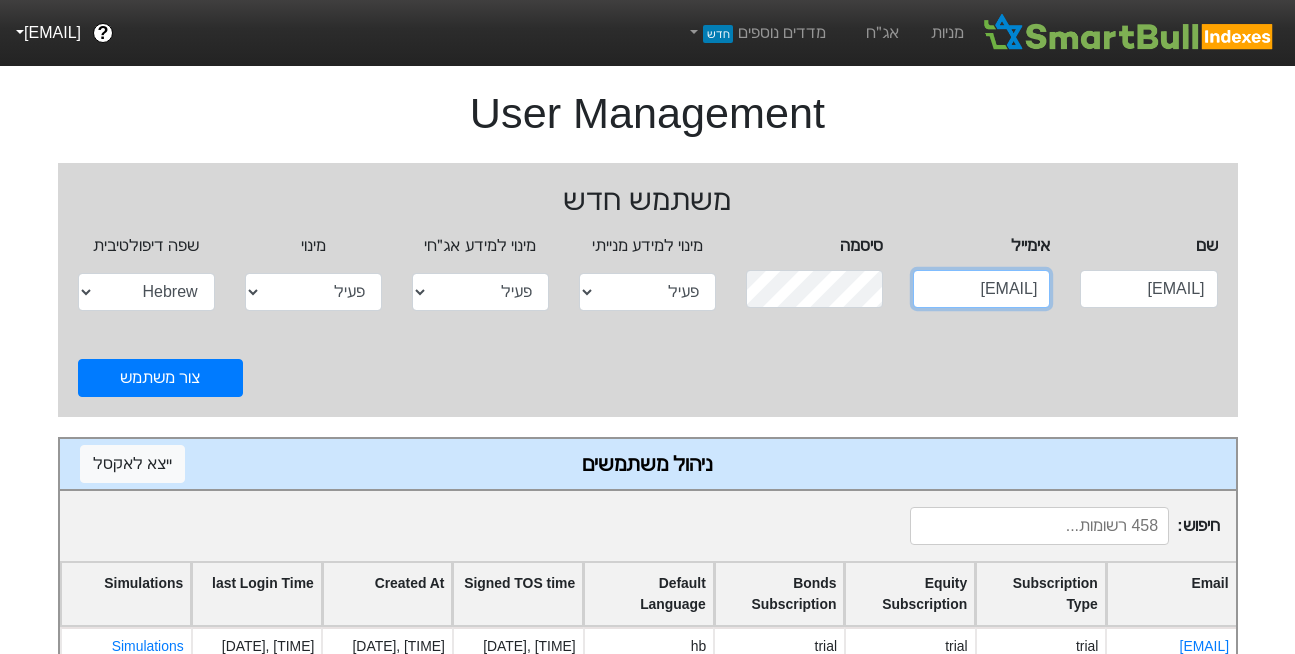 paste on "[EMAIL]" 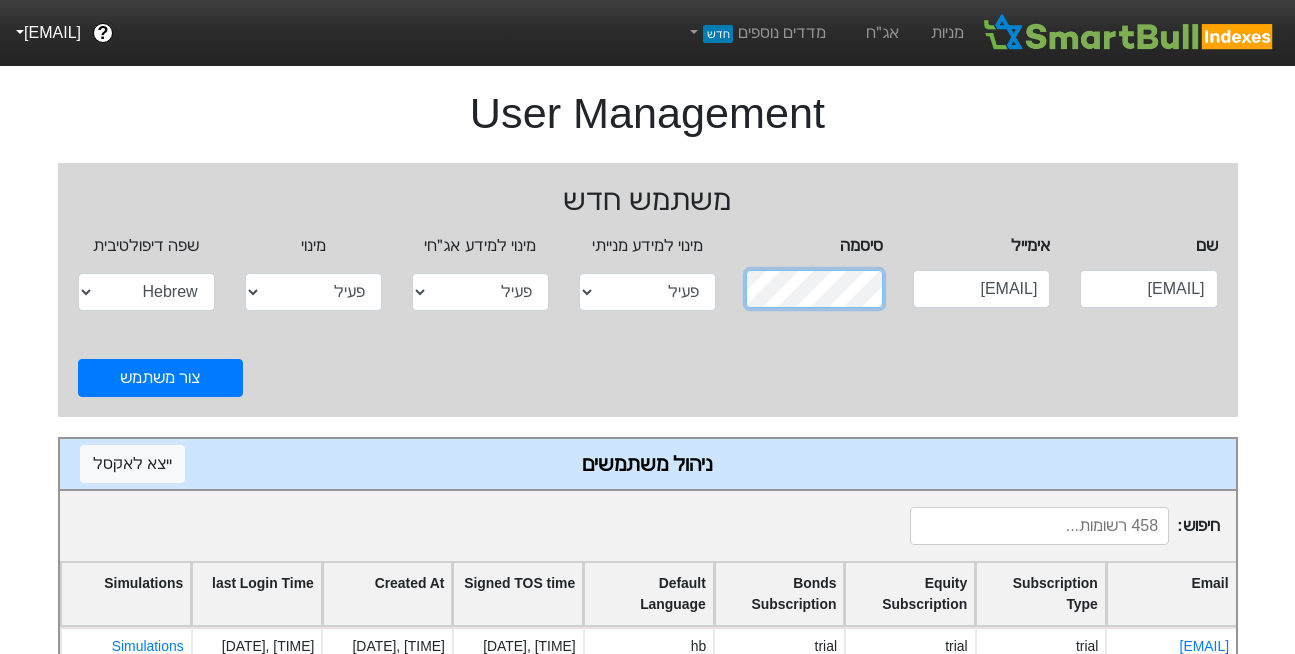 scroll, scrollTop: 0, scrollLeft: 0, axis: both 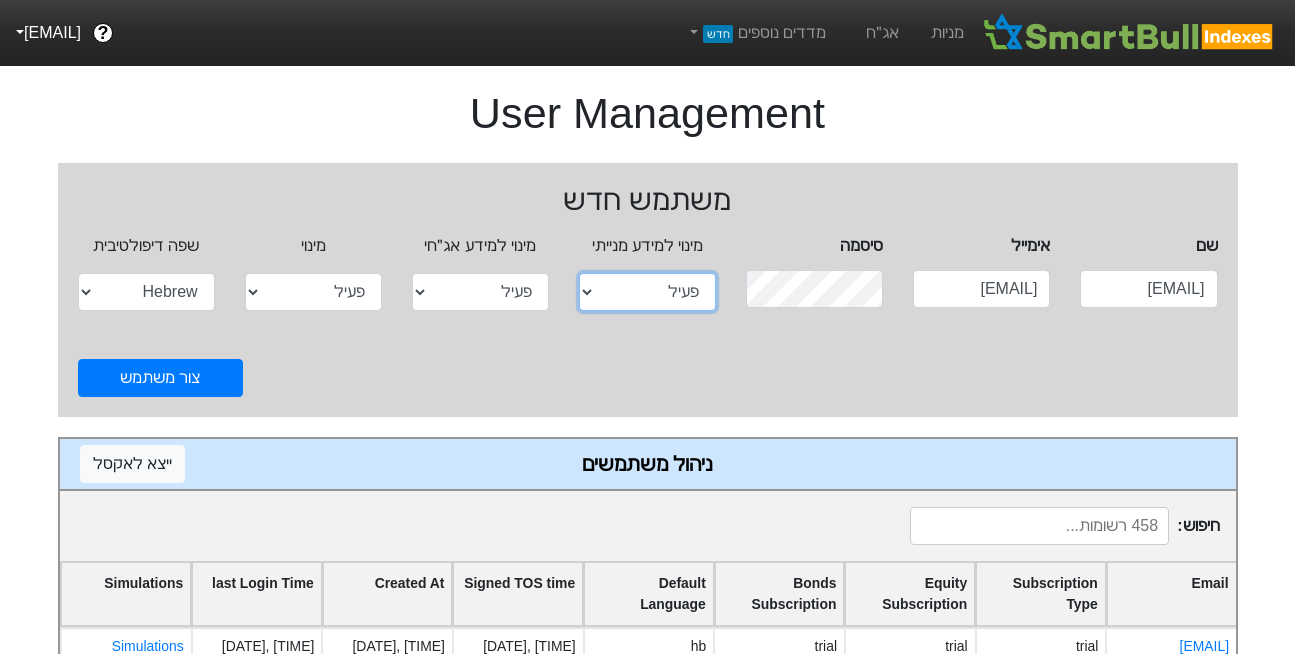 click on "התנסות פעיל חסום" at bounding box center (647, 292) 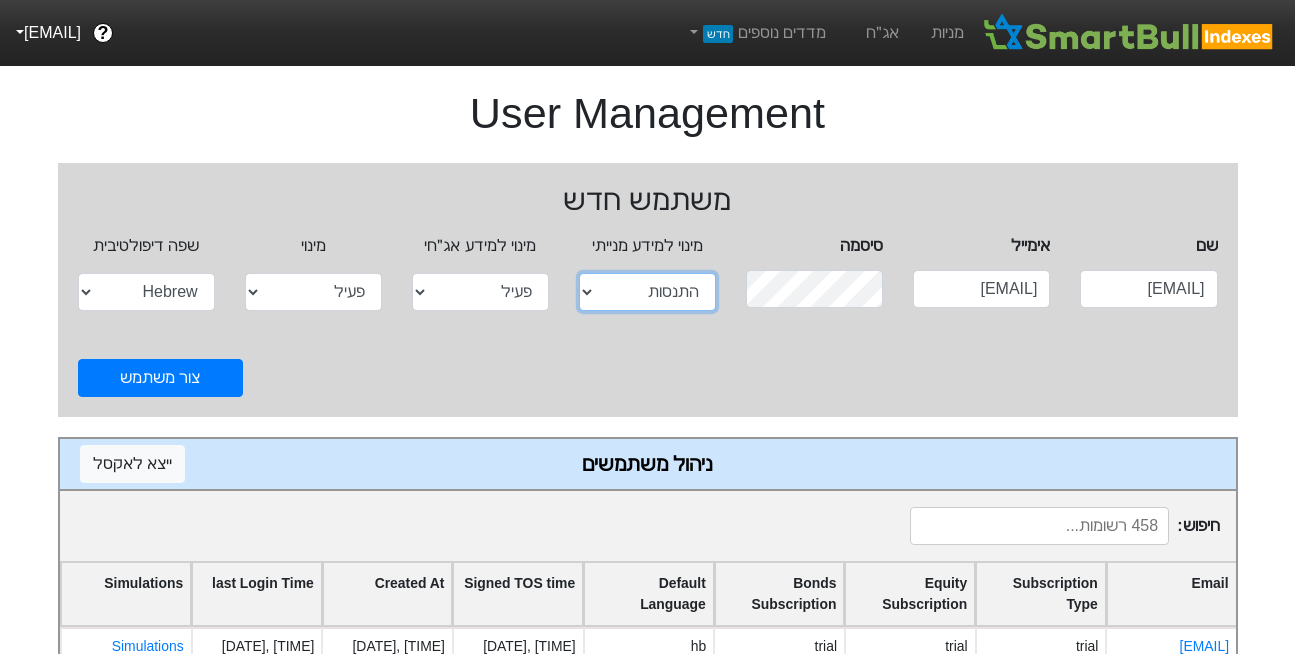 click on "התנסות פעיל חסום" at bounding box center (647, 292) 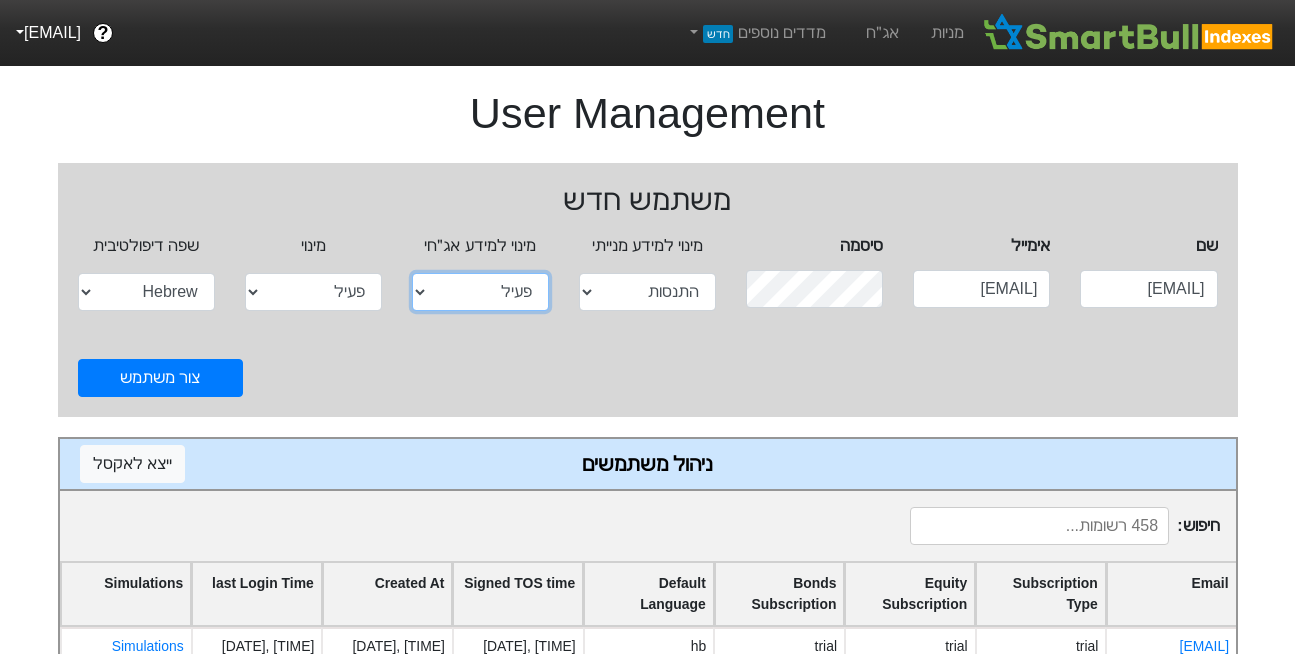 click on "התנסות פעיל חסום" at bounding box center (480, 292) 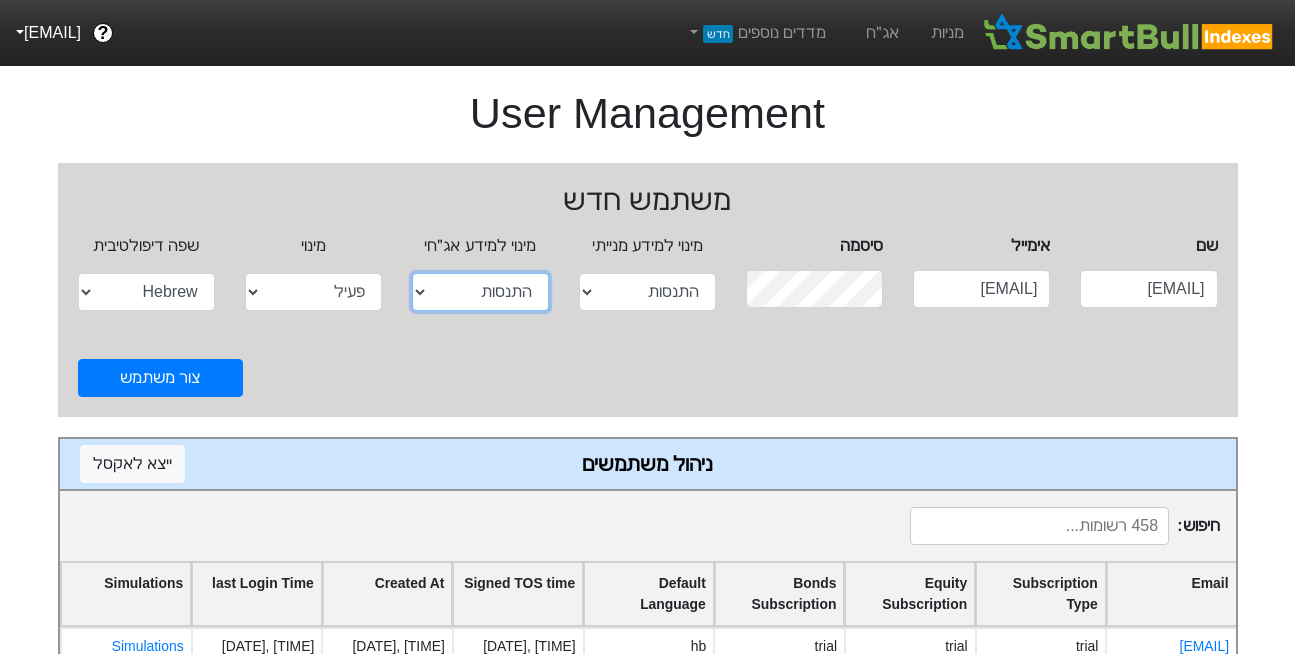 click on "התנסות פעיל חסום" at bounding box center [480, 292] 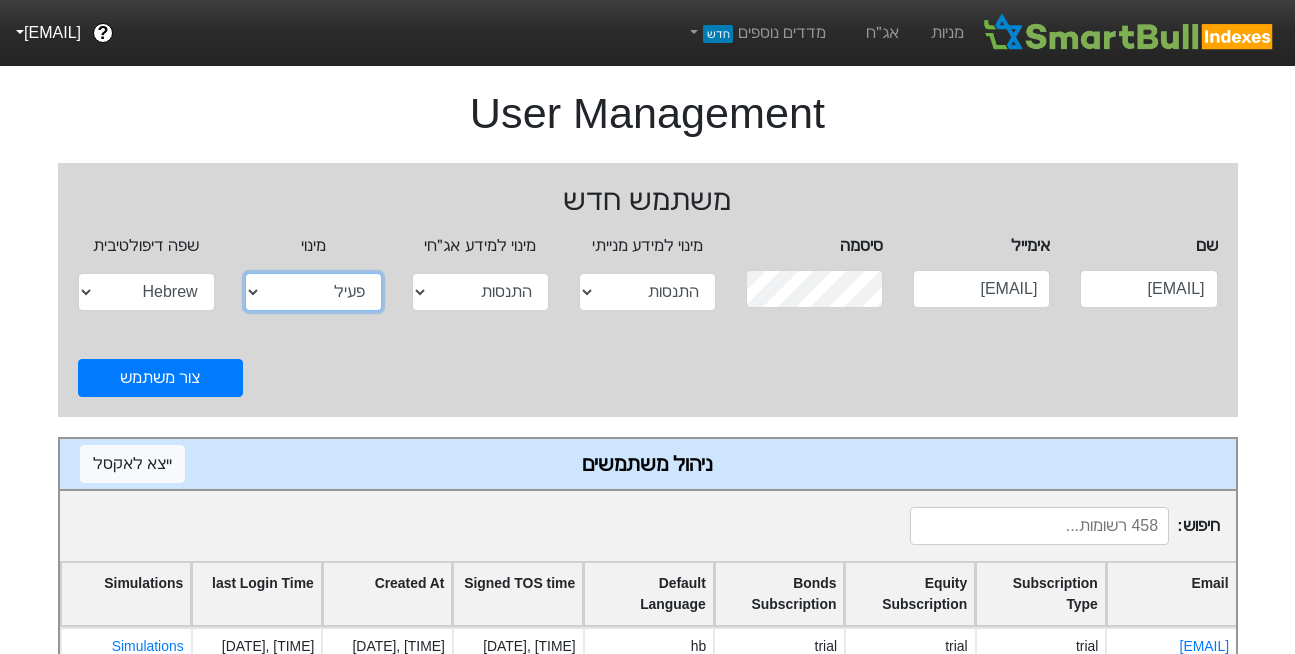 click on "התנסות פעיל חסום" at bounding box center [313, 292] 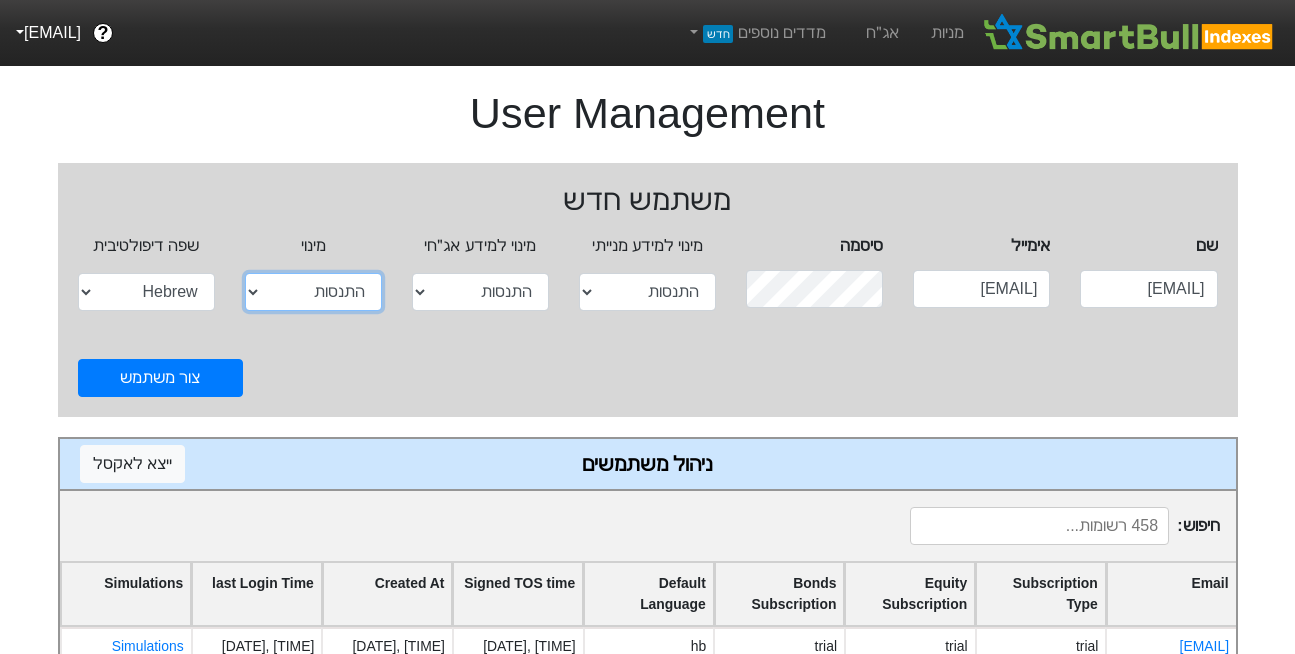click on "התנסות פעיל חסום" at bounding box center (313, 292) 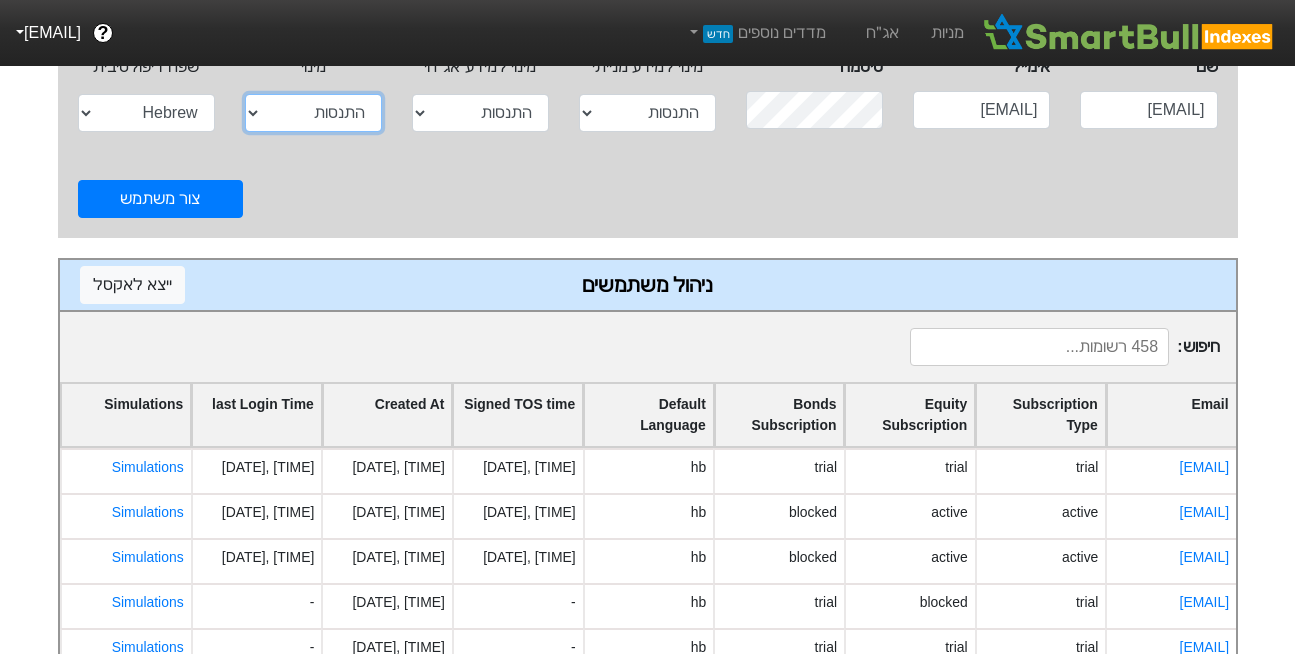 scroll, scrollTop: 180, scrollLeft: 0, axis: vertical 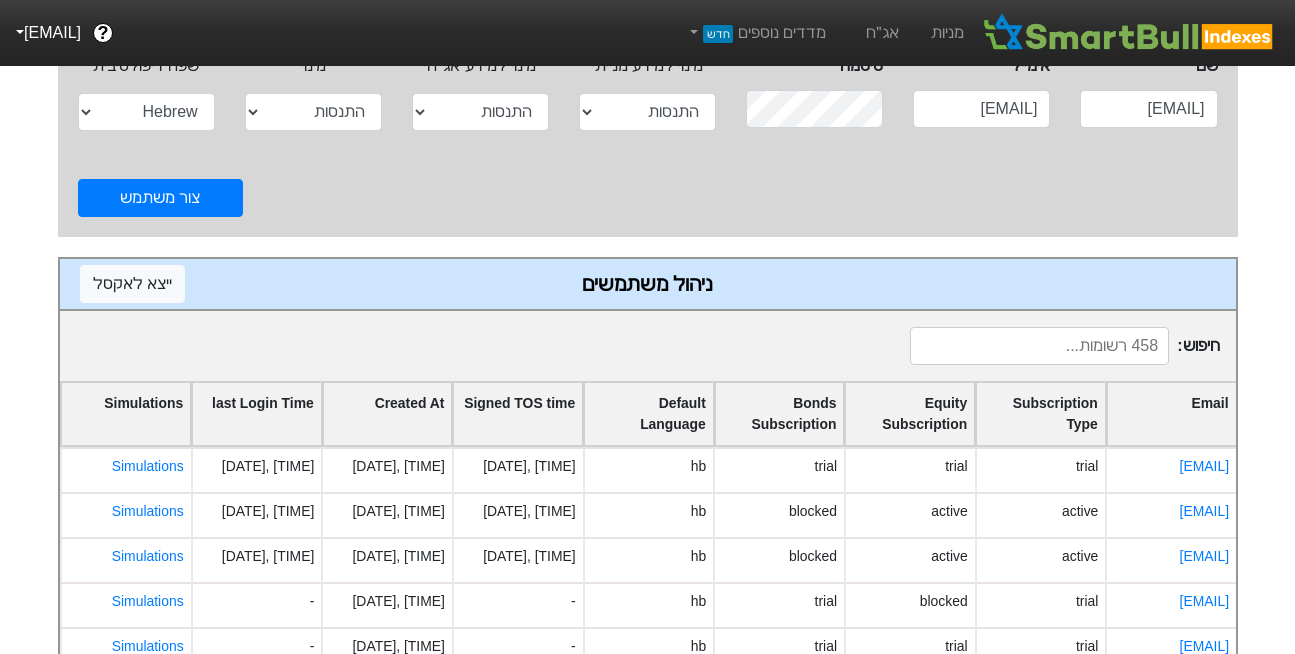 click at bounding box center (1039, 346) 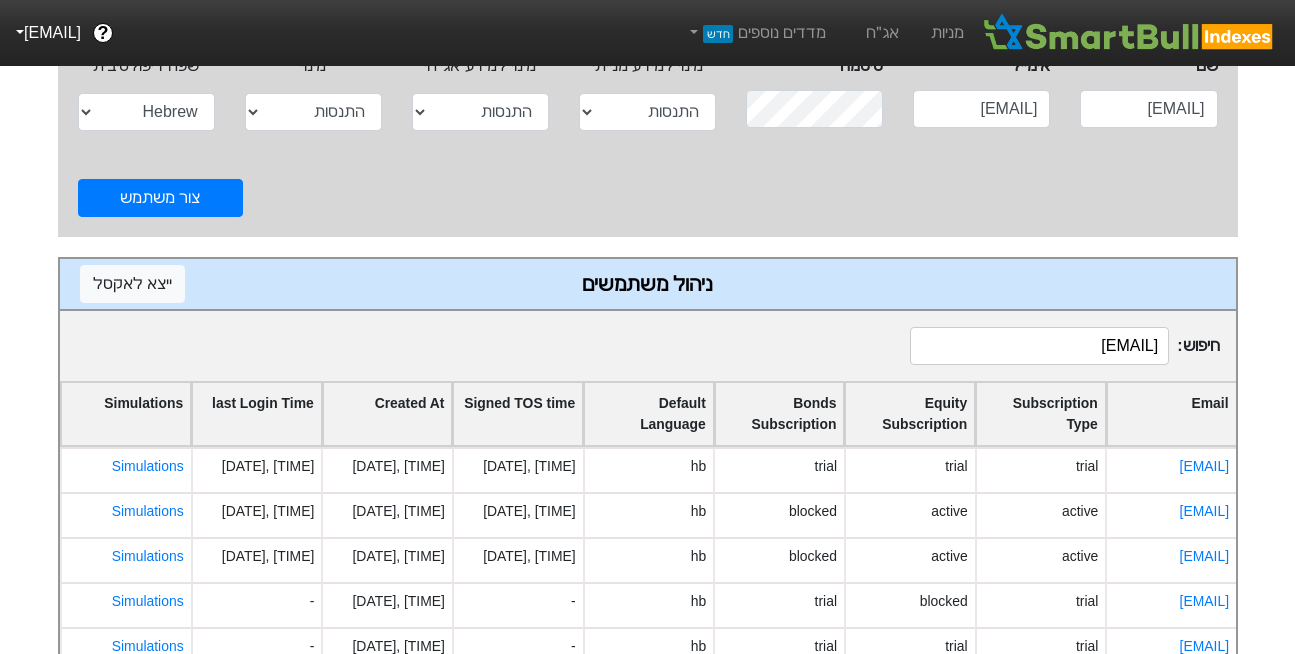 scroll, scrollTop: 8, scrollLeft: 0, axis: vertical 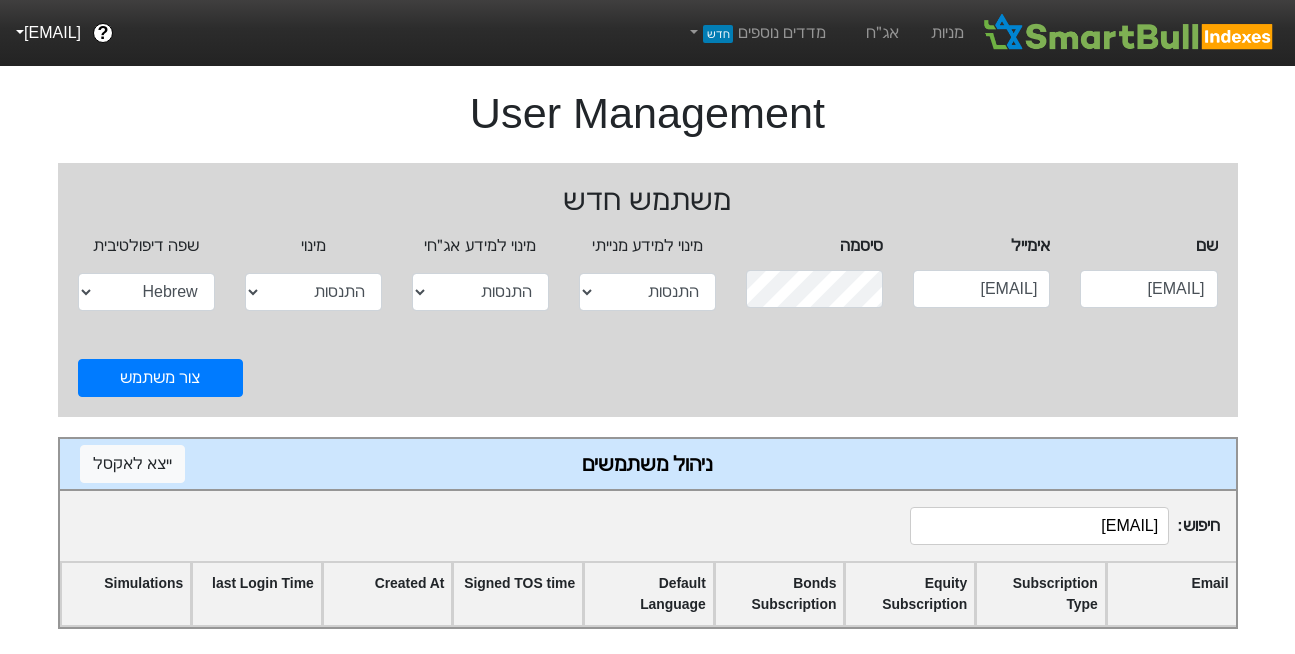 drag, startPoint x: 1089, startPoint y: 524, endPoint x: 963, endPoint y: 500, distance: 128.26535 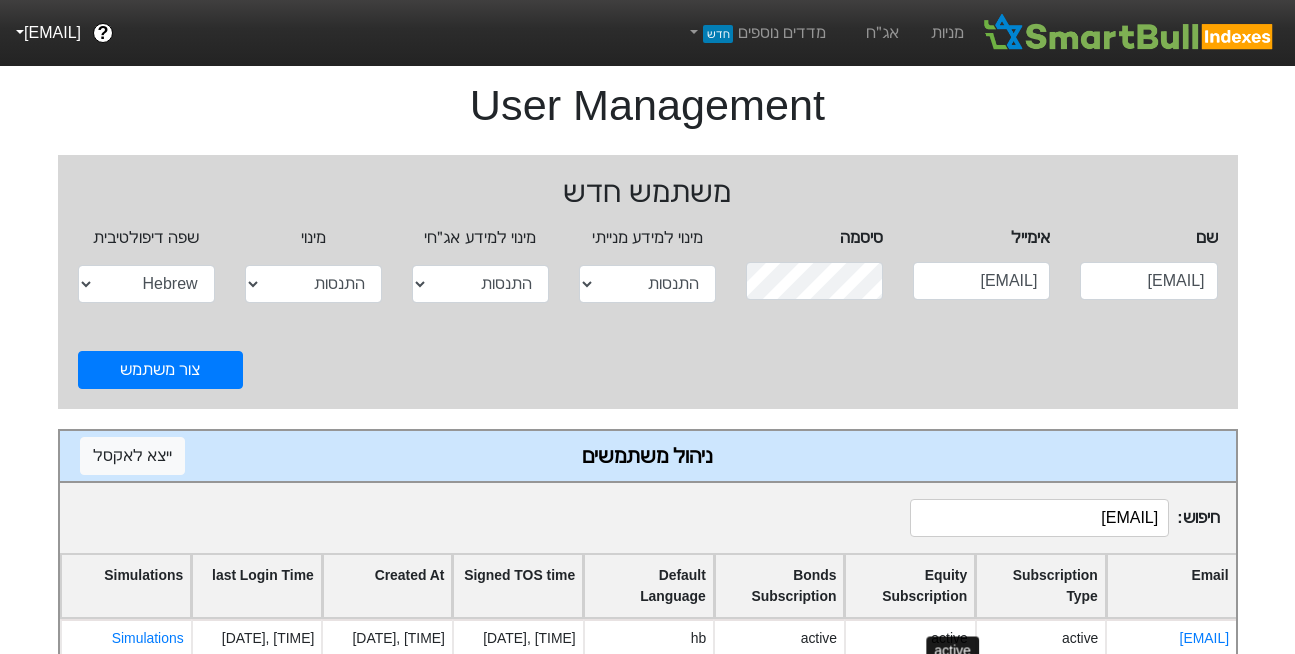 scroll, scrollTop: 180, scrollLeft: 0, axis: vertical 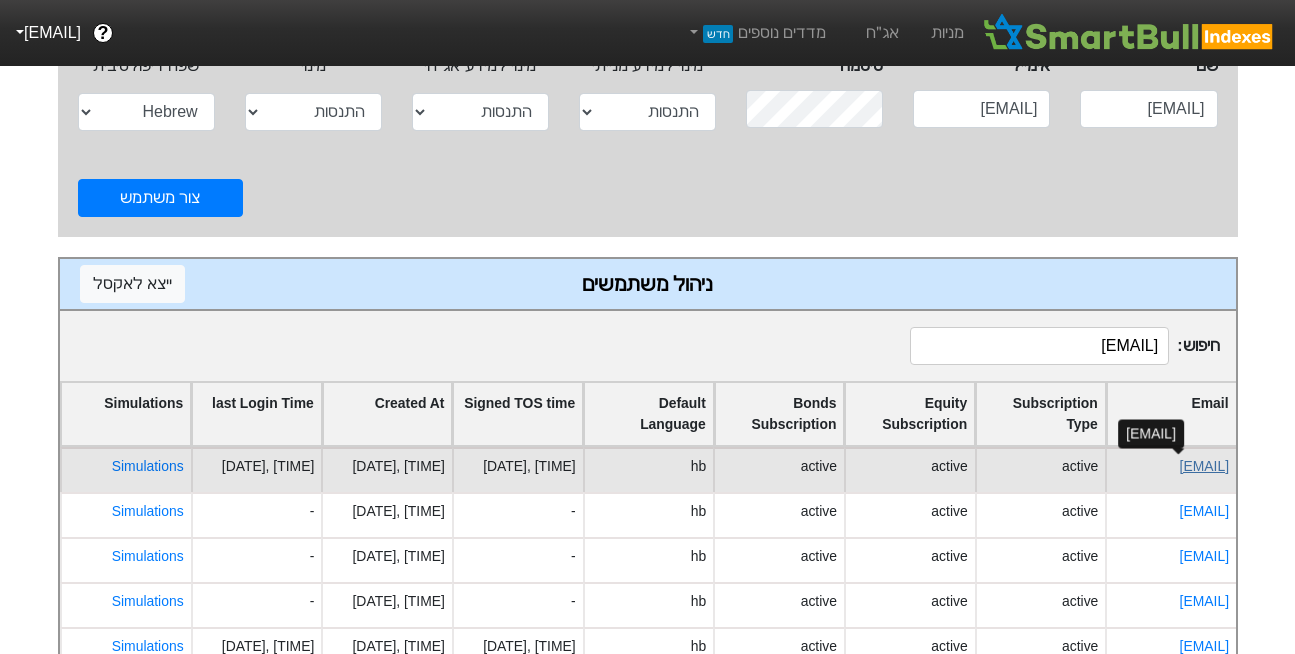 type on "[EMAIL]" 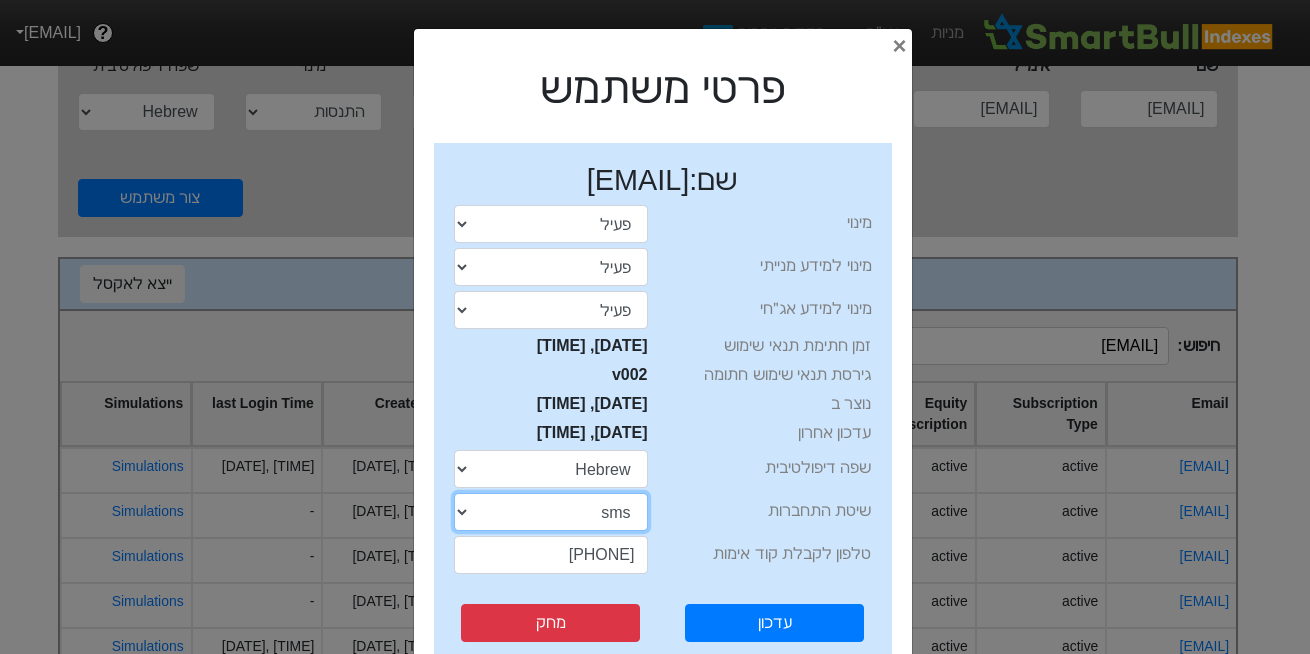 click on "sms password" at bounding box center [551, 512] 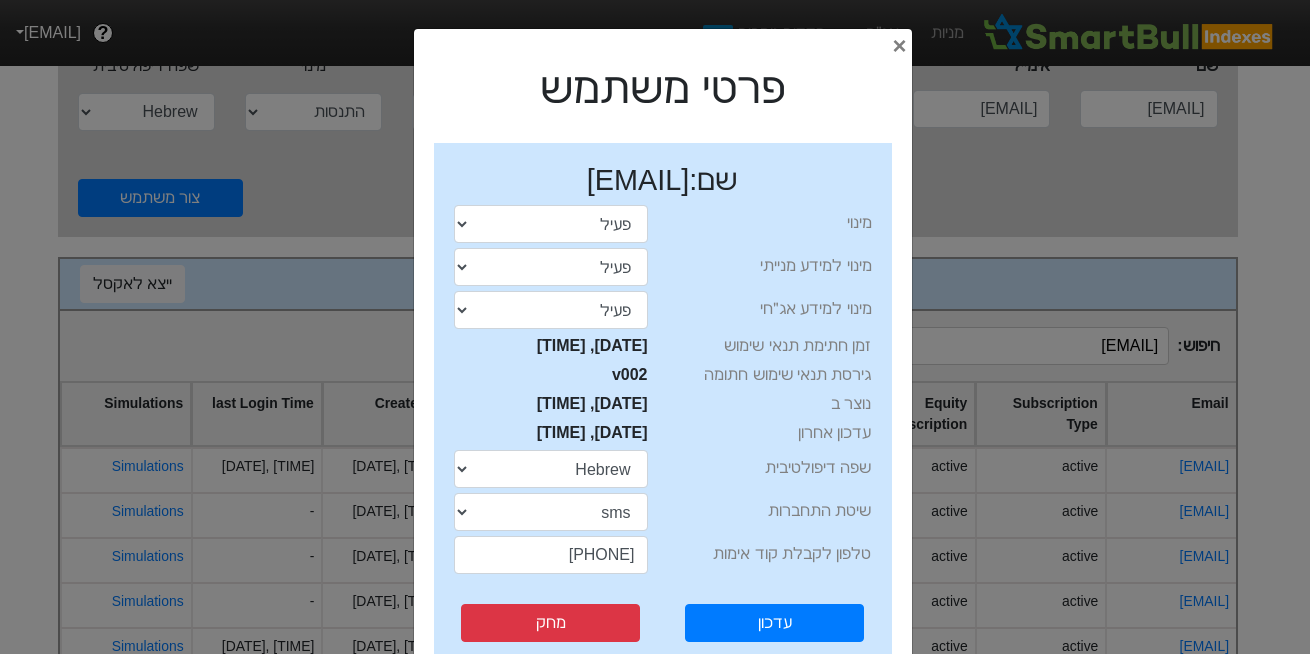 click on "שיטת התחברות" at bounding box center (775, 512) 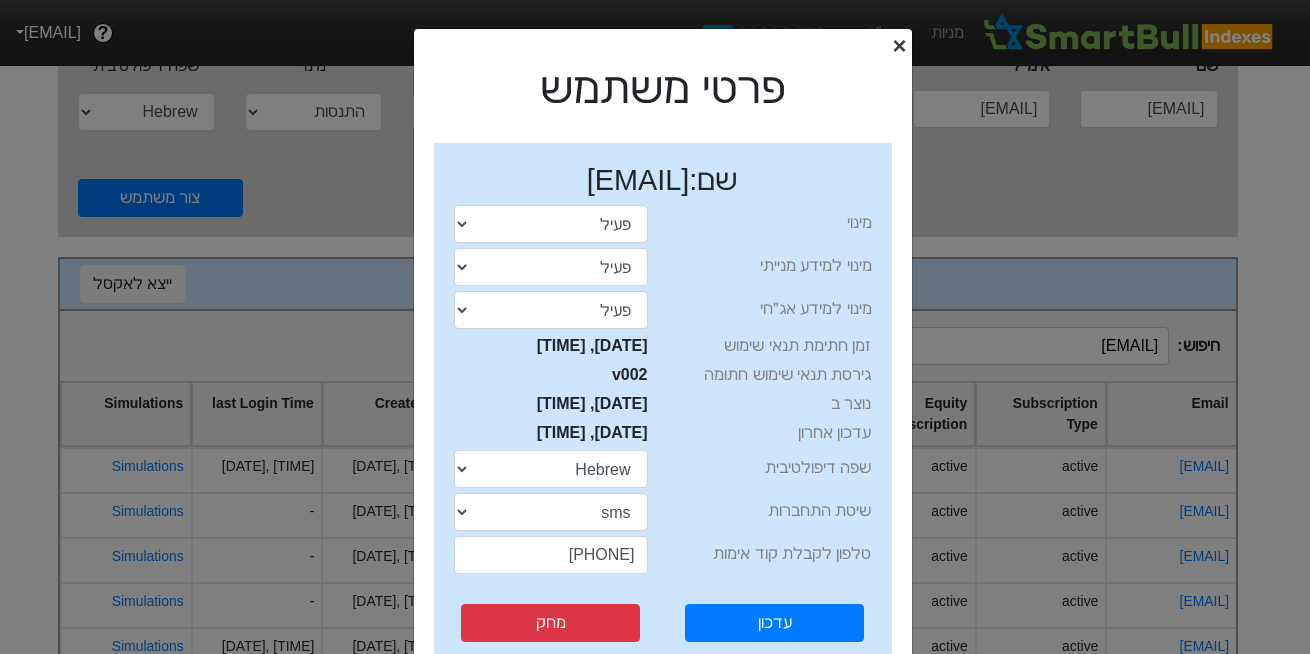 click on "×" at bounding box center [899, 45] 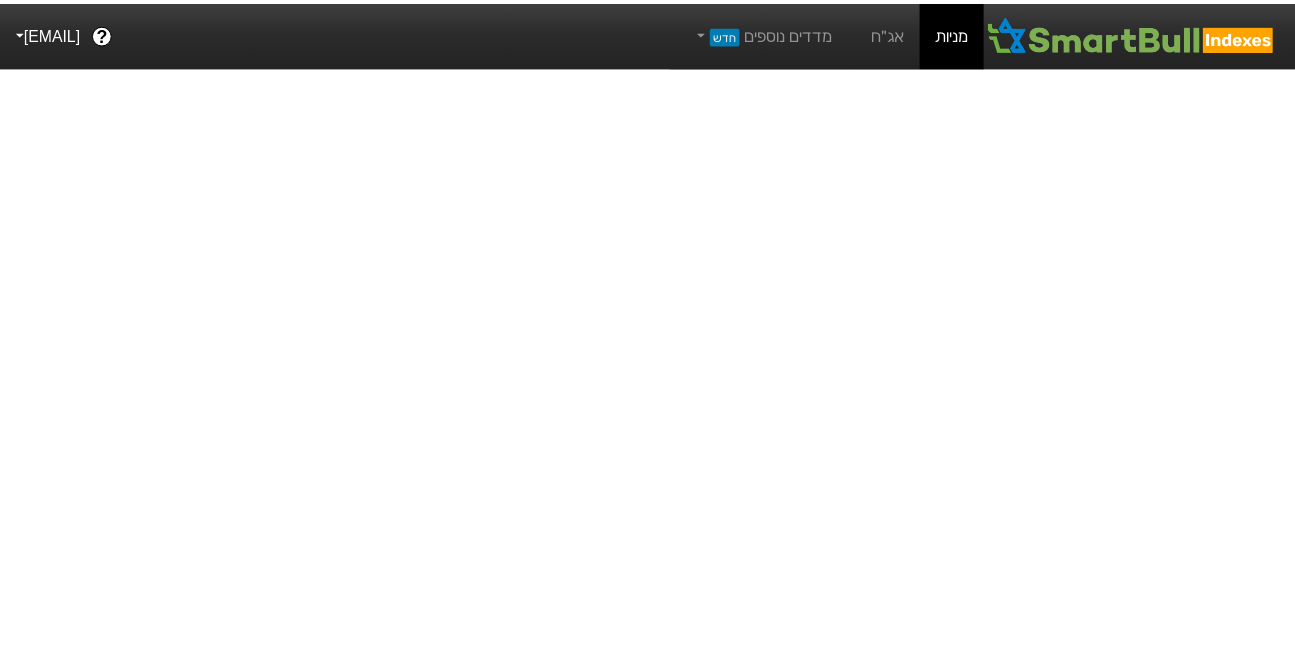 scroll, scrollTop: 0, scrollLeft: 0, axis: both 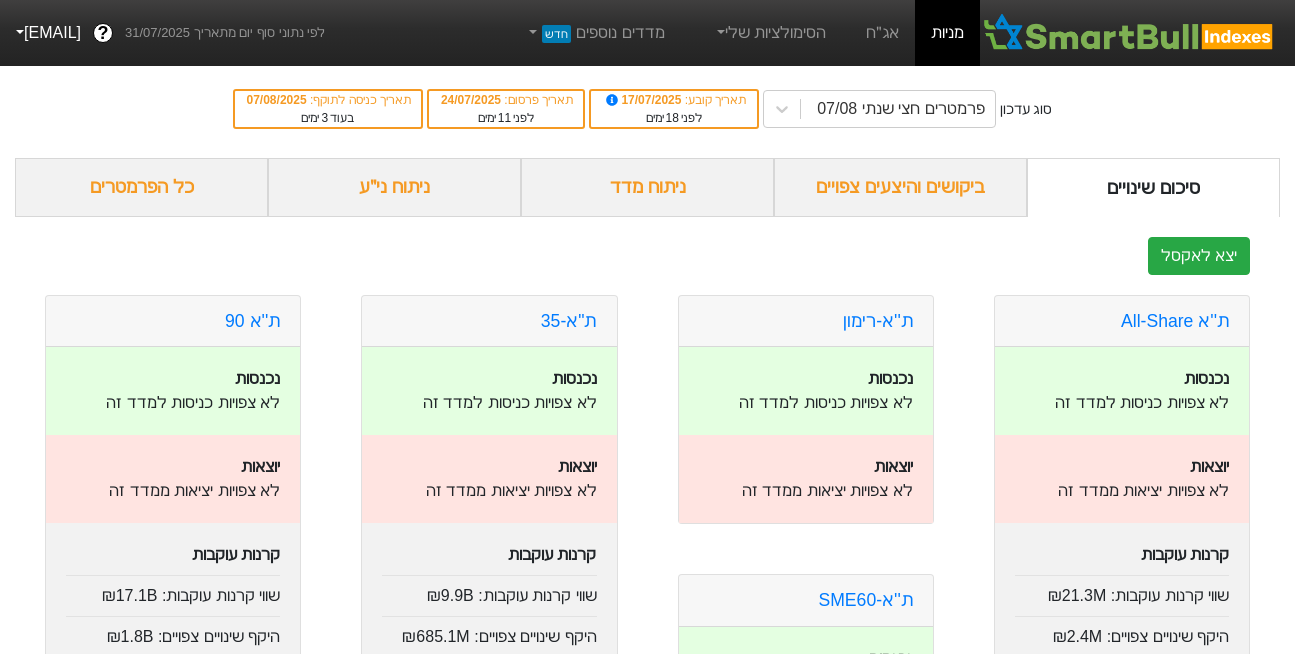 click on "[EMAIL]" at bounding box center [46, 33] 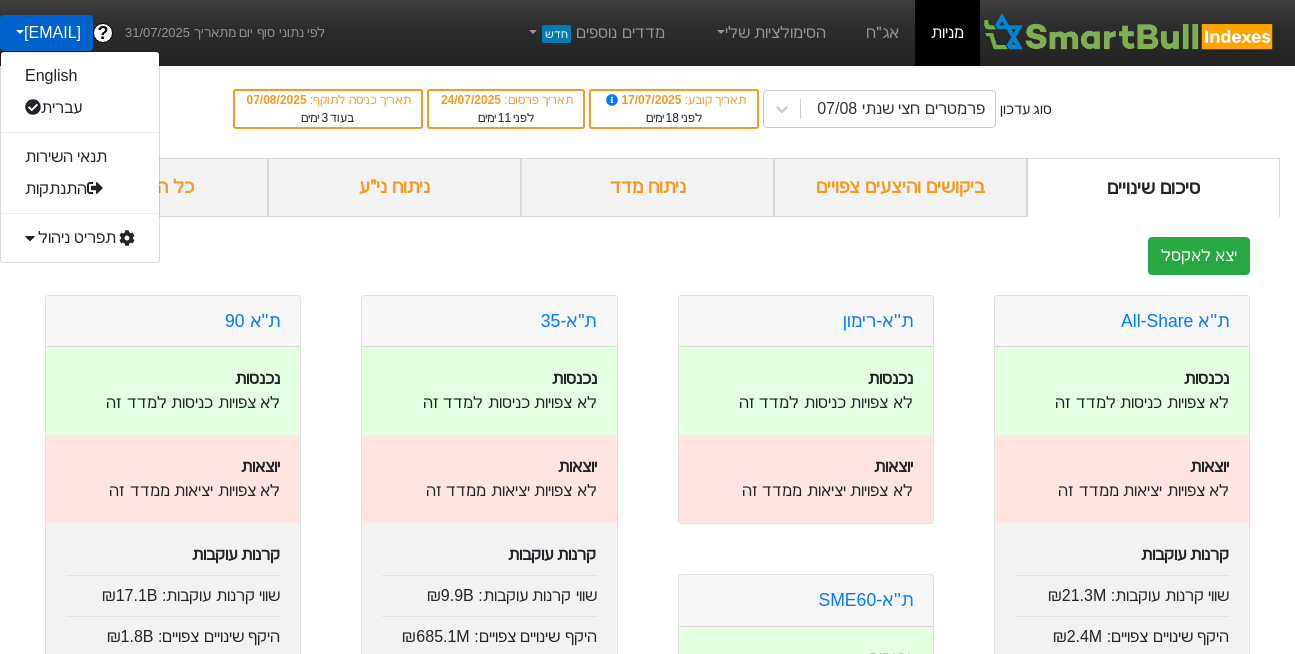 click on "תפריט ניהול" at bounding box center [80, 238] 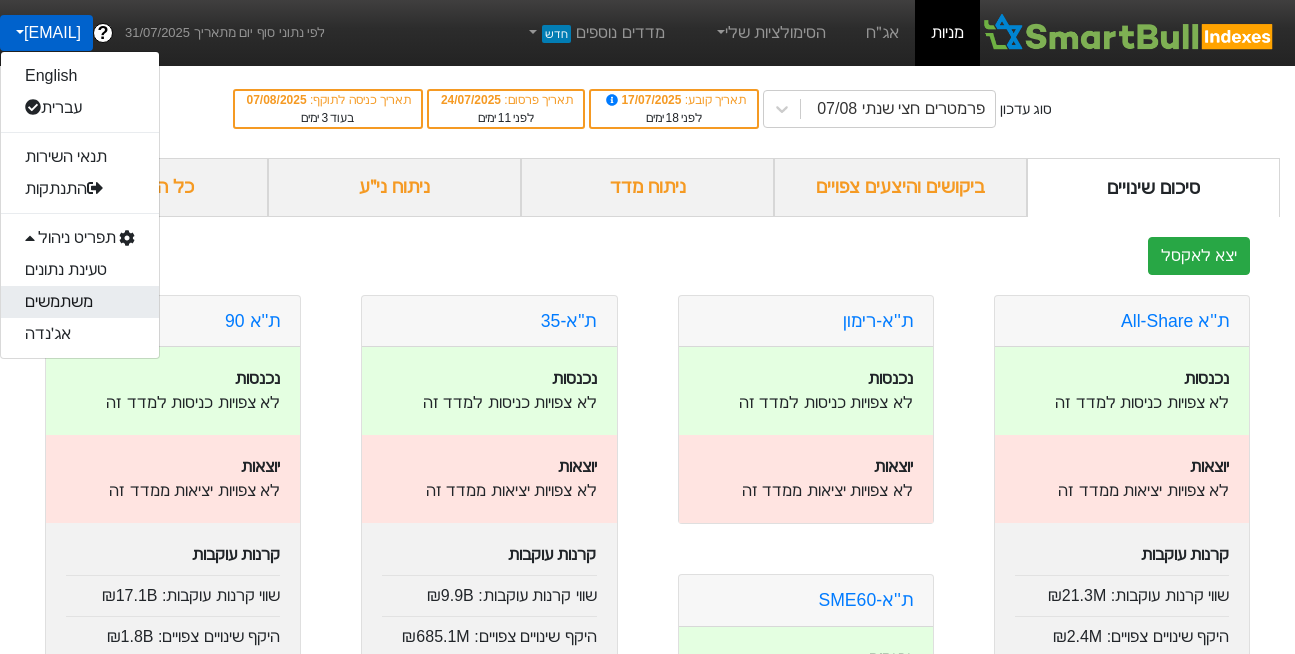 click on "משתמשים" at bounding box center (80, 302) 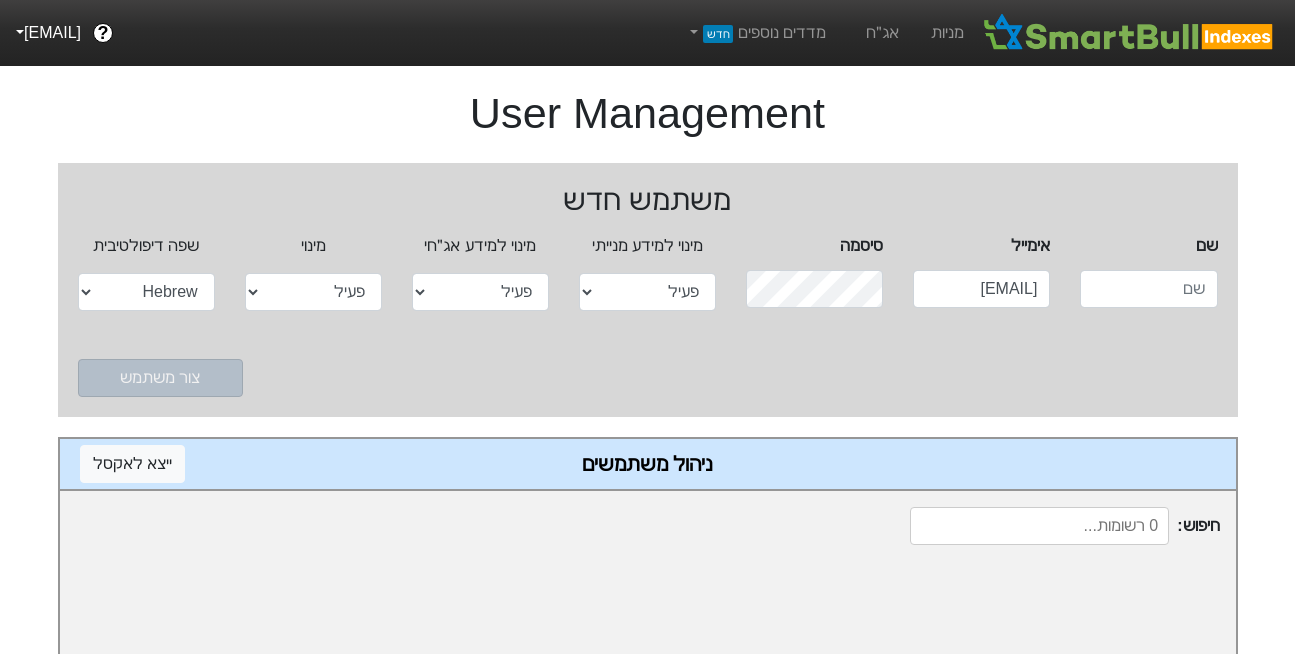 select on "active" 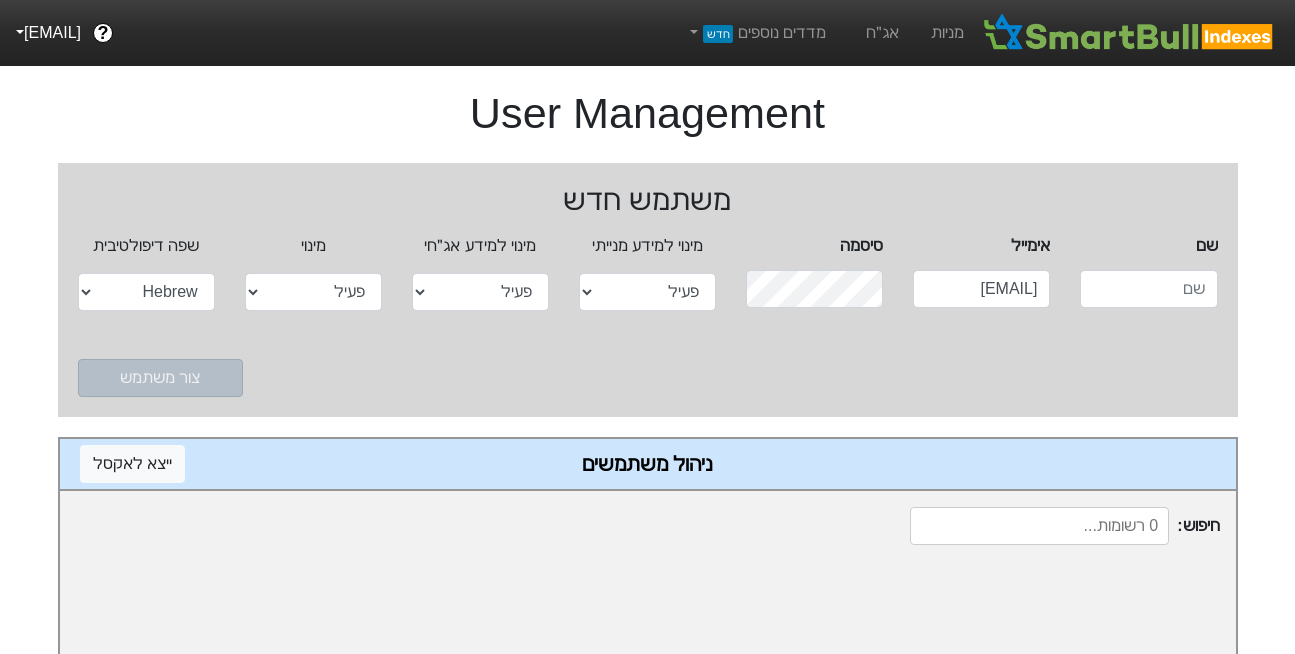 scroll, scrollTop: 0, scrollLeft: 0, axis: both 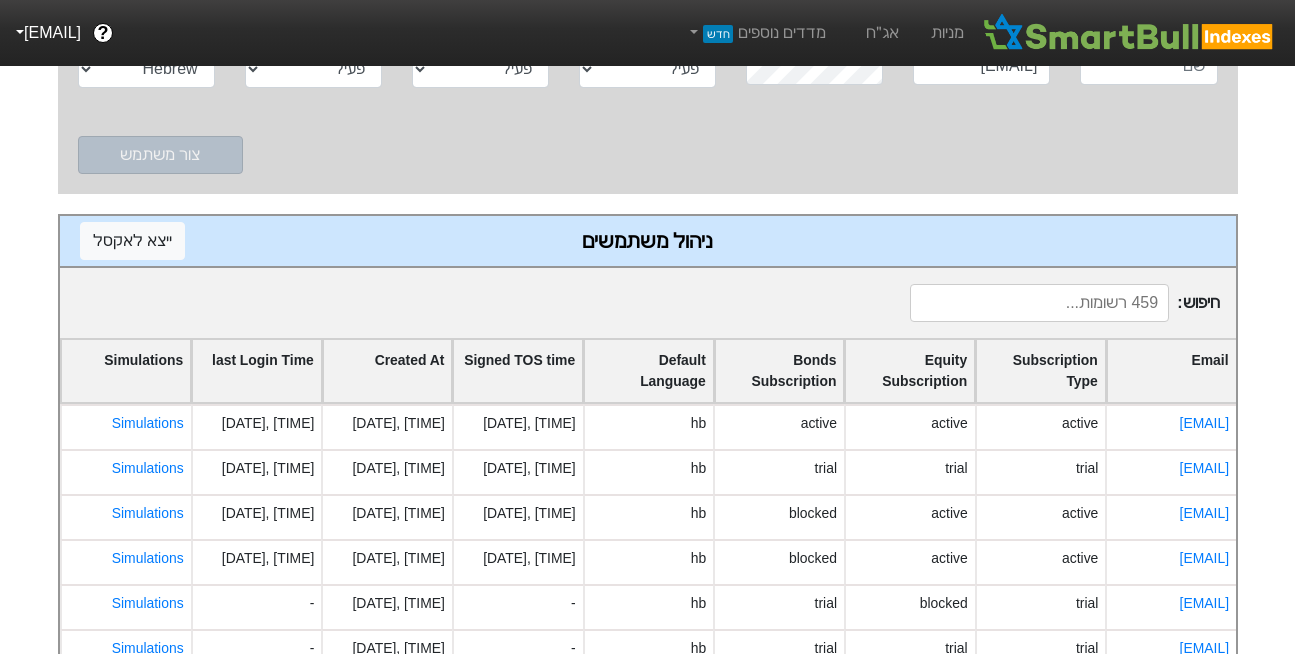 click at bounding box center [1039, 303] 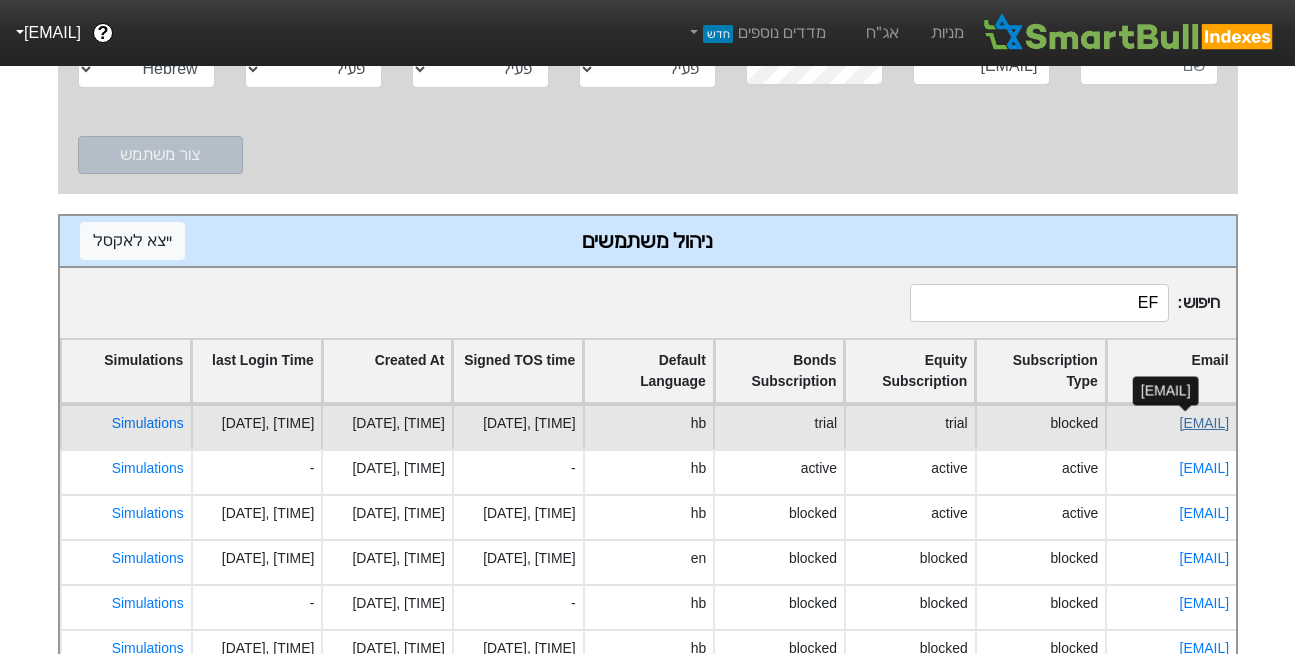type on "EF" 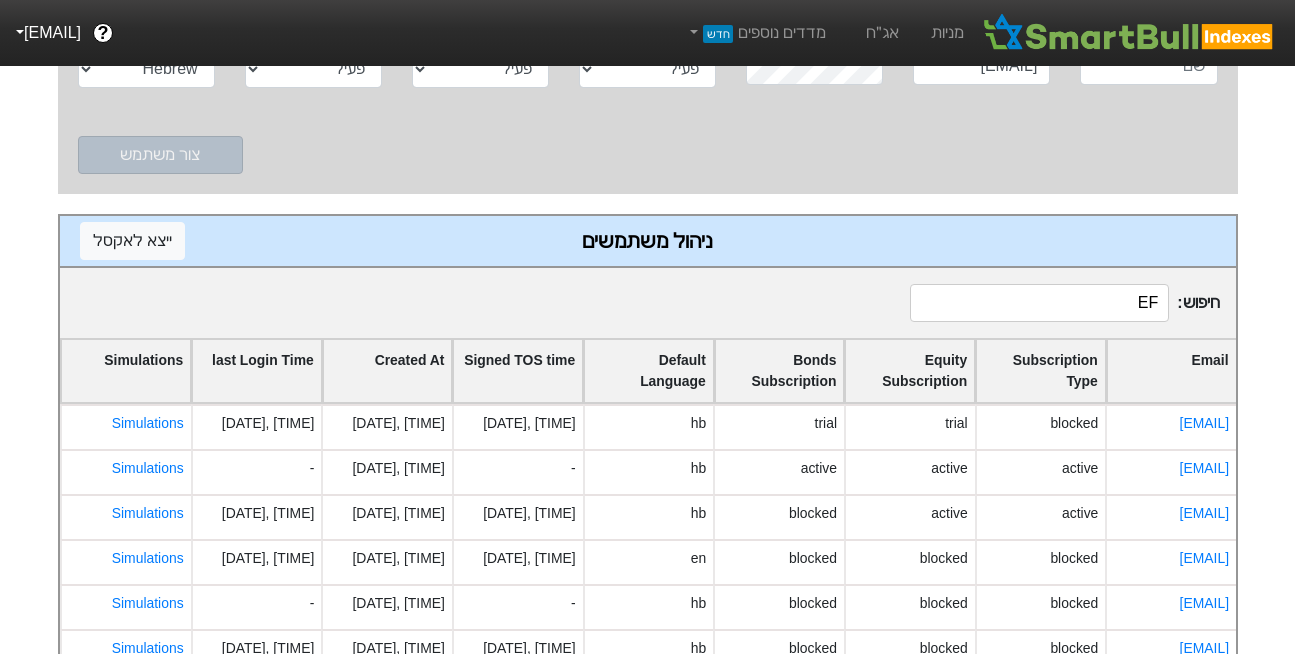 click on "EF" at bounding box center (1039, 303) 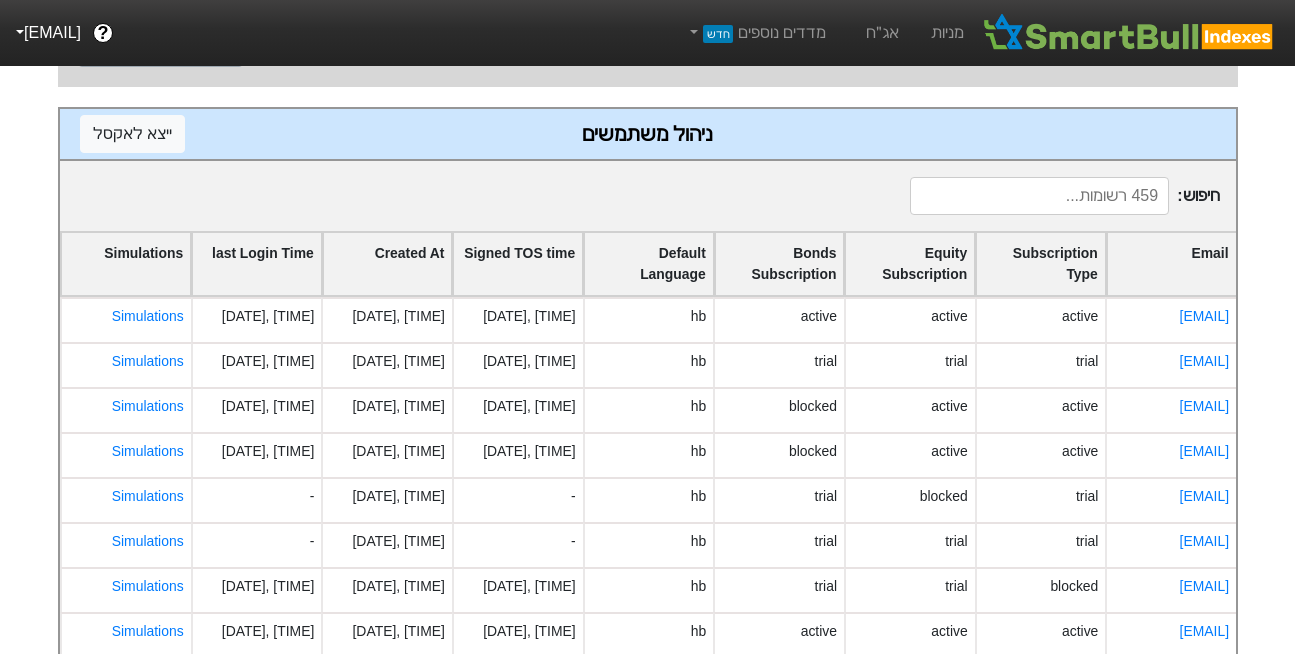 scroll, scrollTop: 333, scrollLeft: 0, axis: vertical 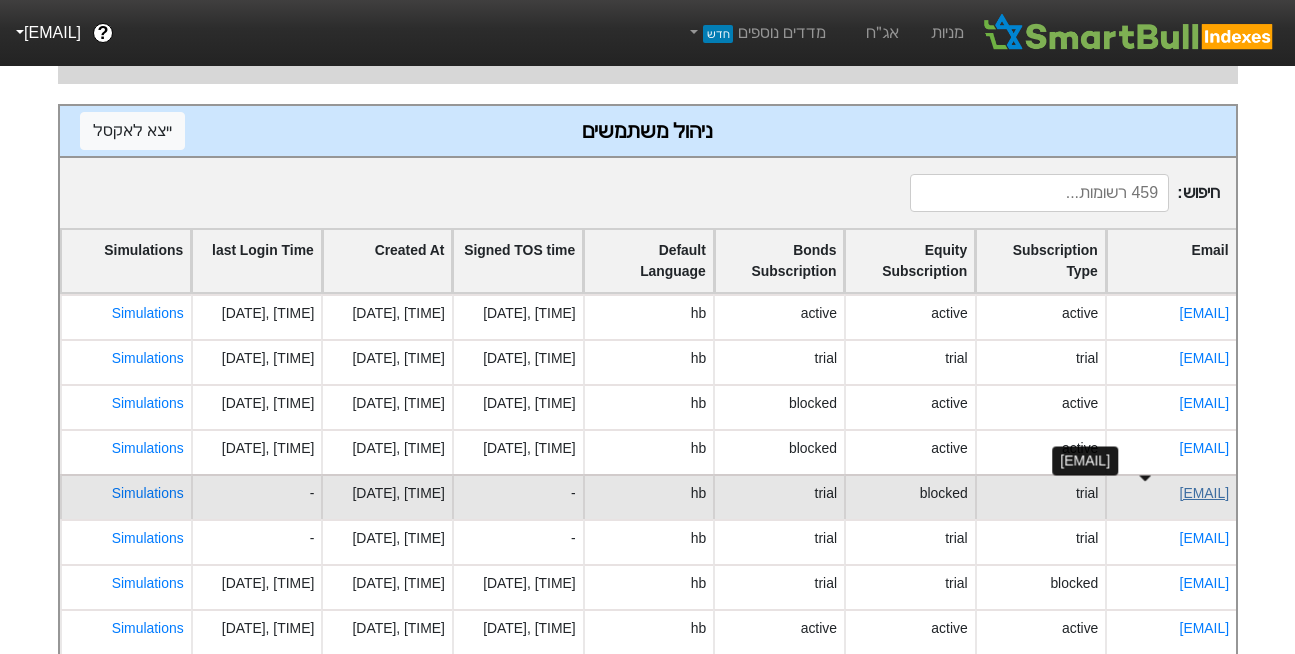 type 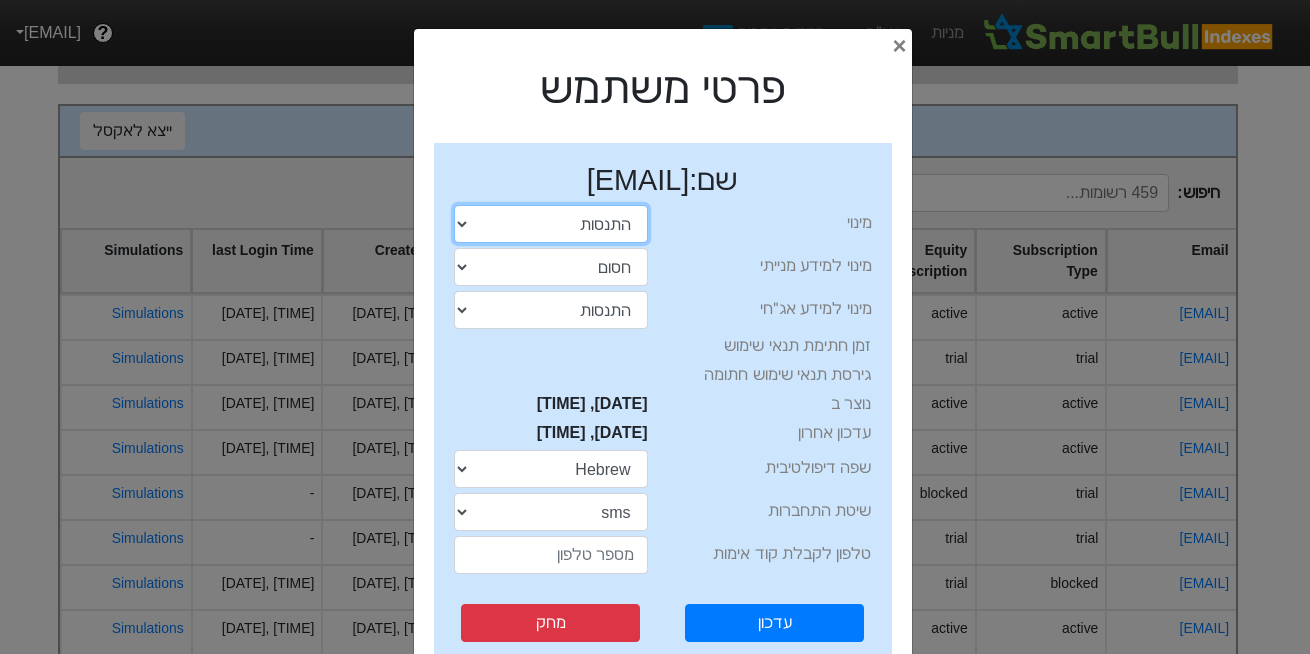 click on "התנסות פעיל חסום" at bounding box center [551, 224] 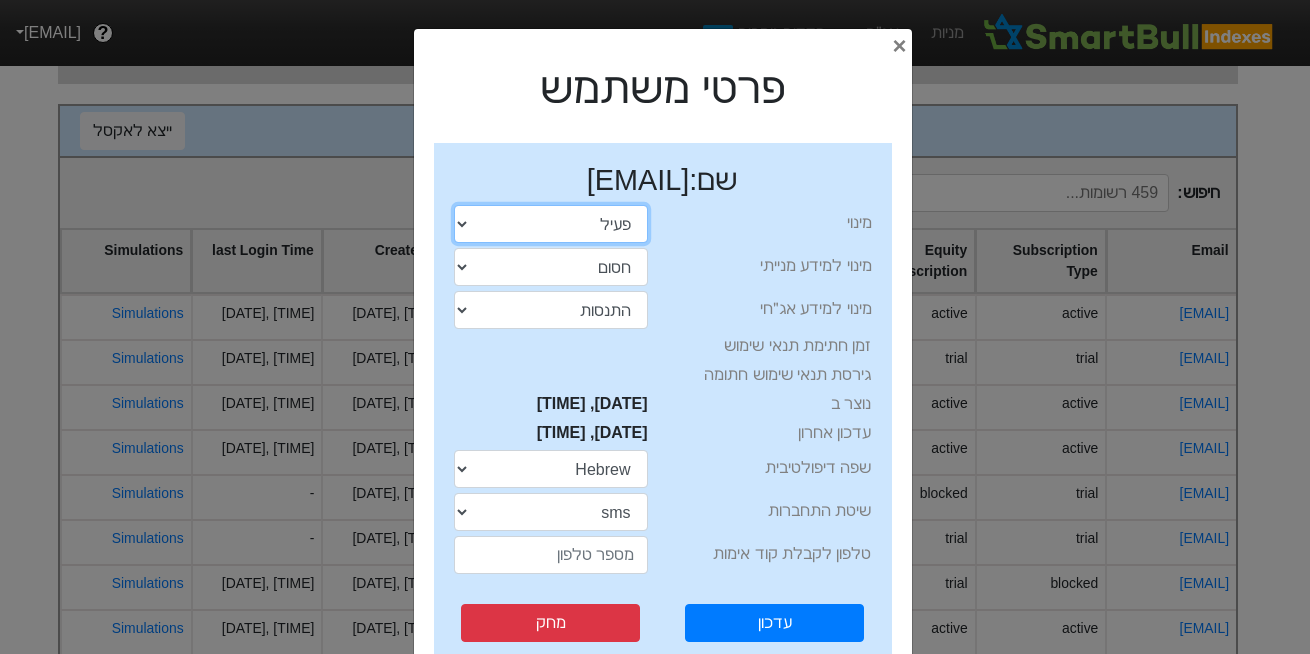 click on "התנסות פעיל חסום" at bounding box center (551, 224) 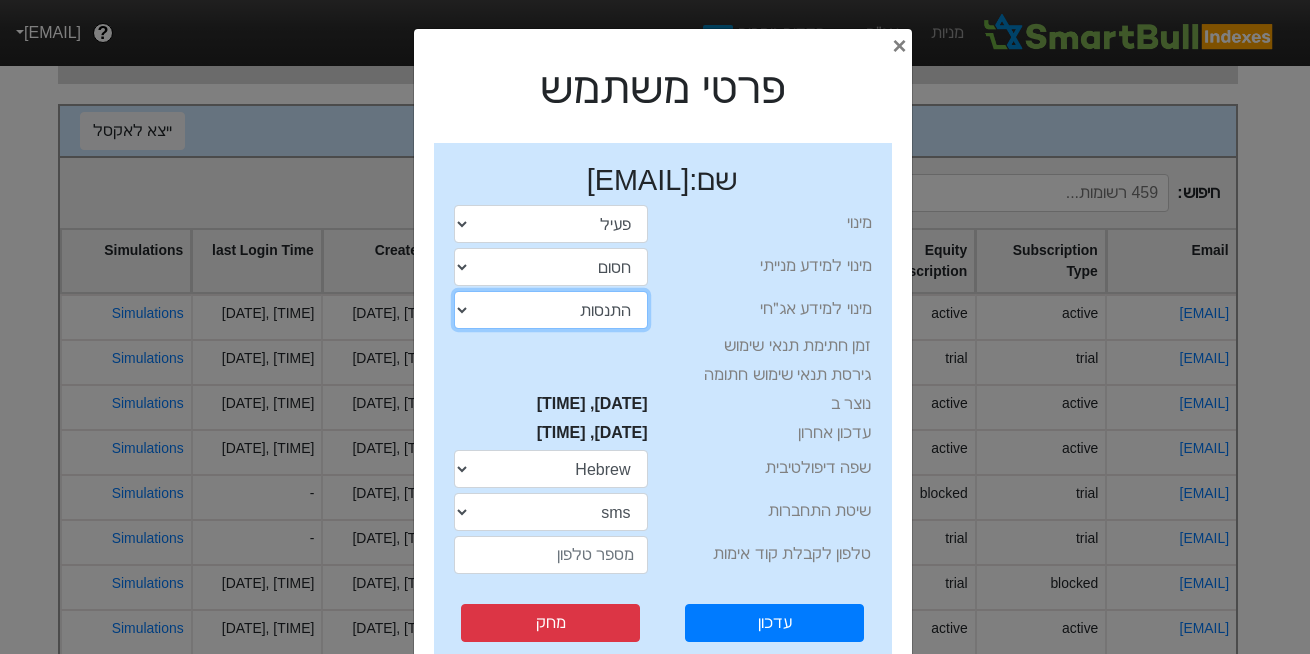 click on "התנסות פעיל חסום" at bounding box center [551, 310] 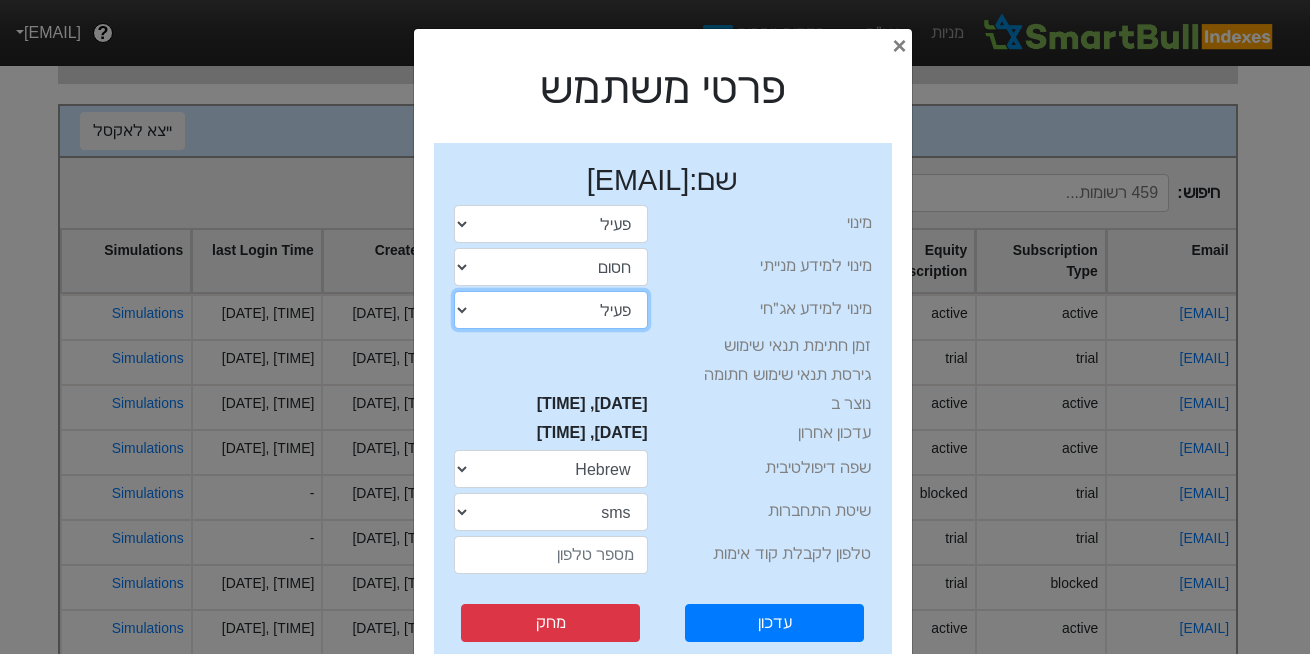 click on "התנסות פעיל חסום" at bounding box center [551, 310] 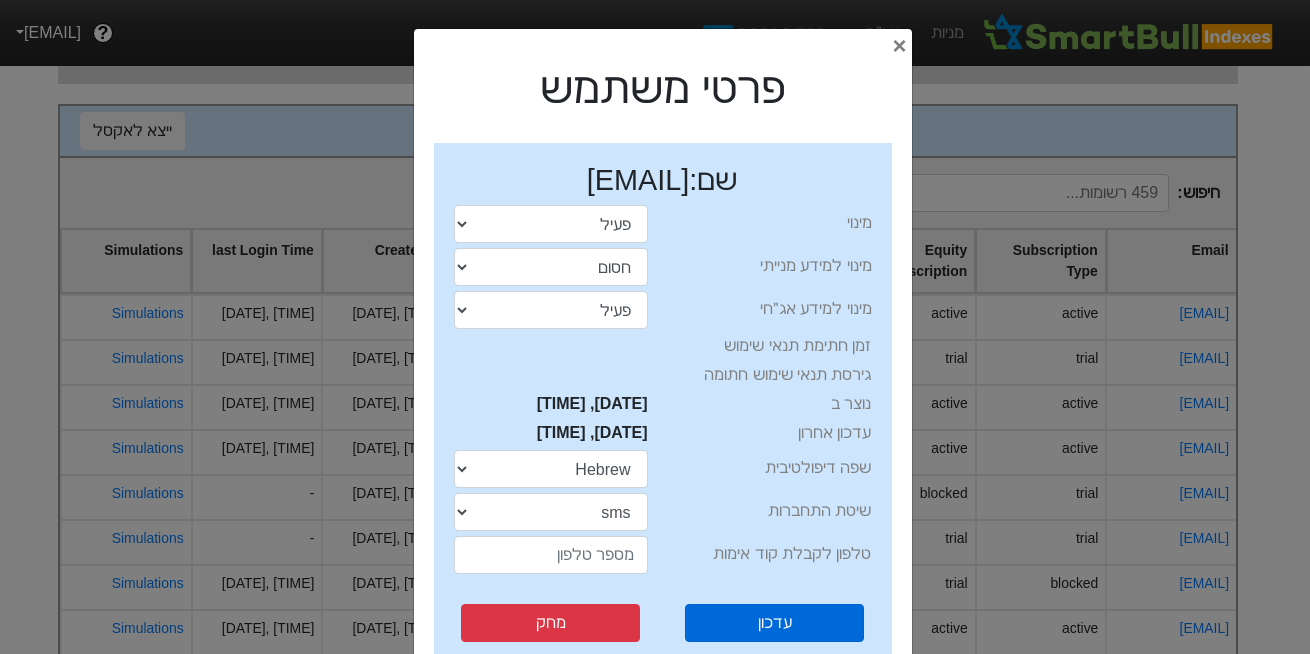 click on "עדכון" at bounding box center (774, 623) 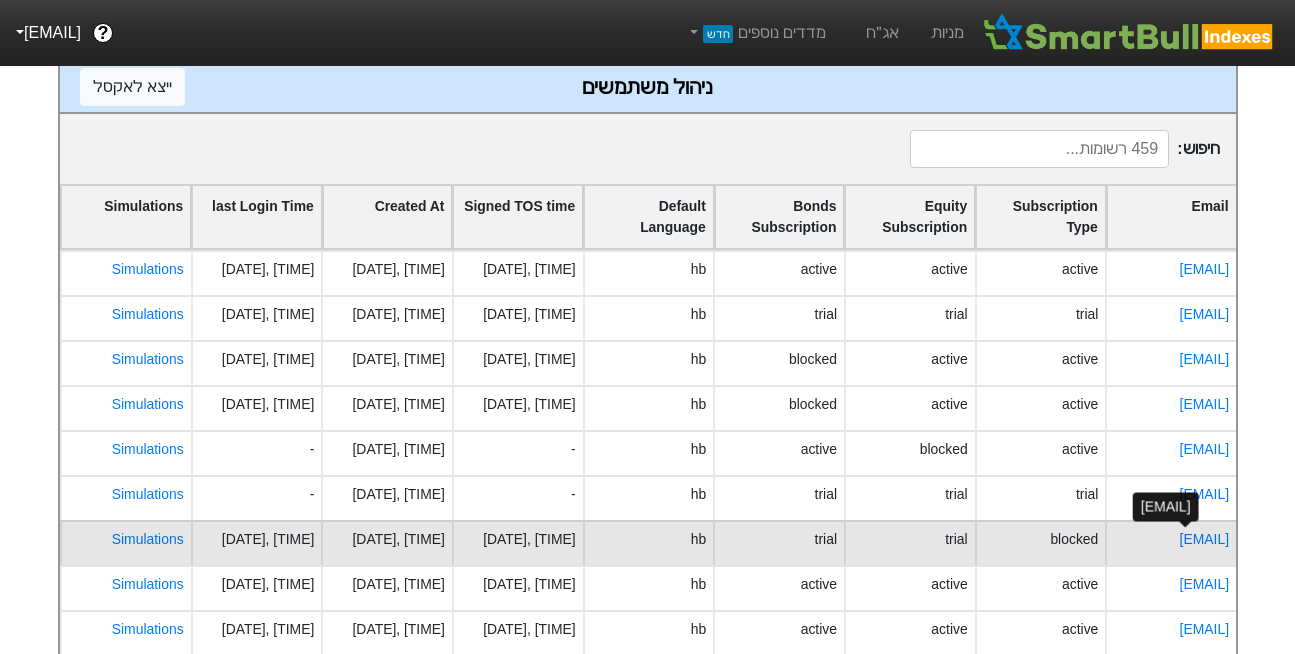 scroll, scrollTop: 380, scrollLeft: 0, axis: vertical 